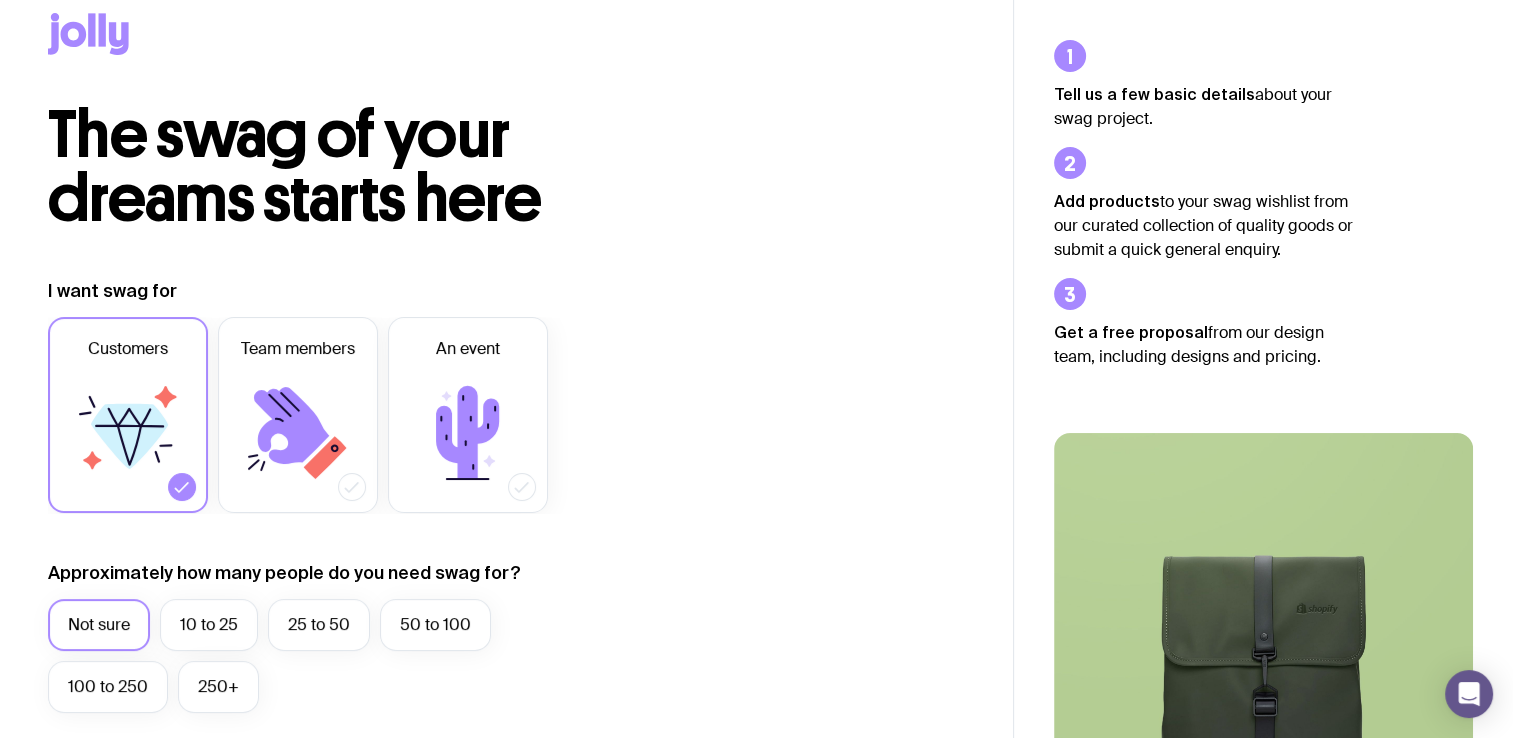 scroll, scrollTop: 88, scrollLeft: 0, axis: vertical 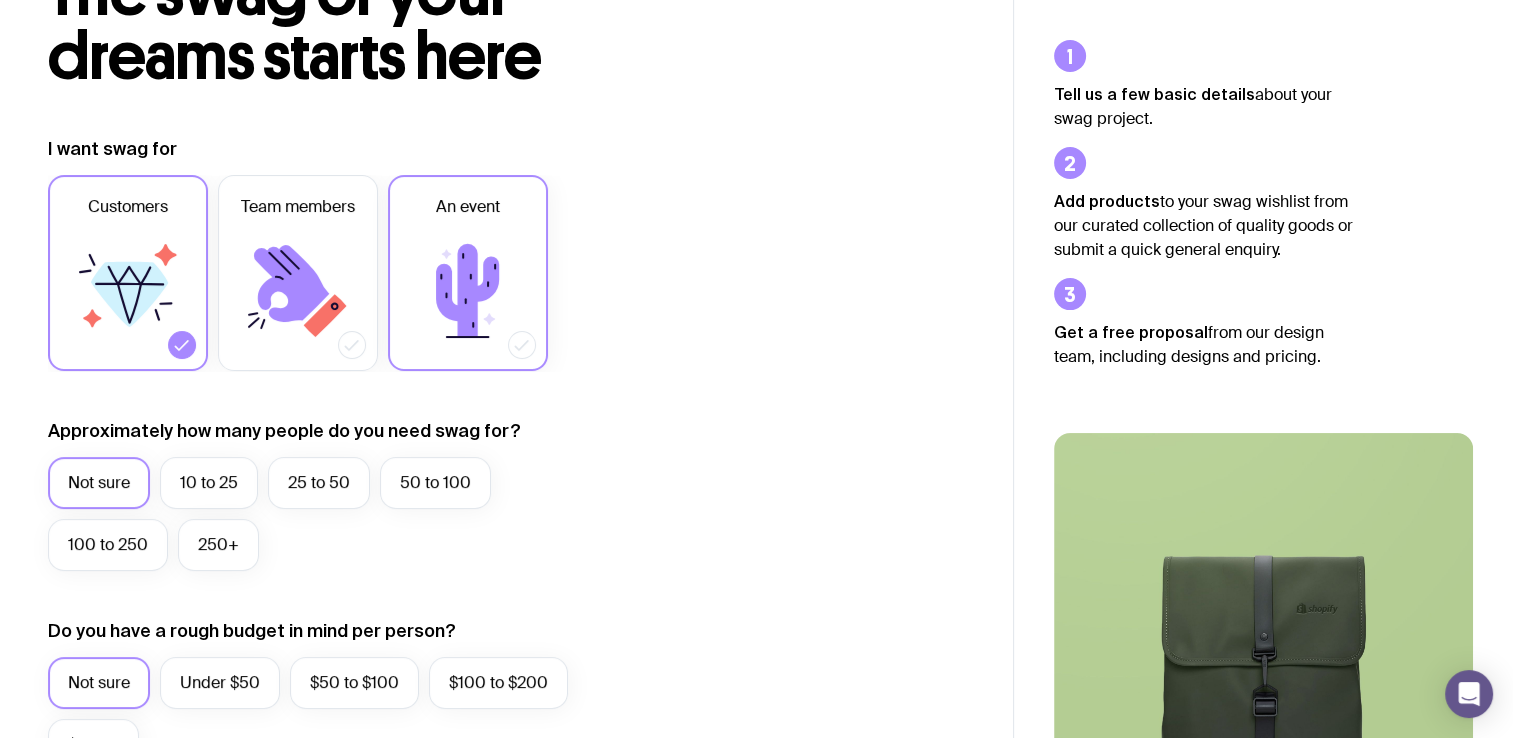 click 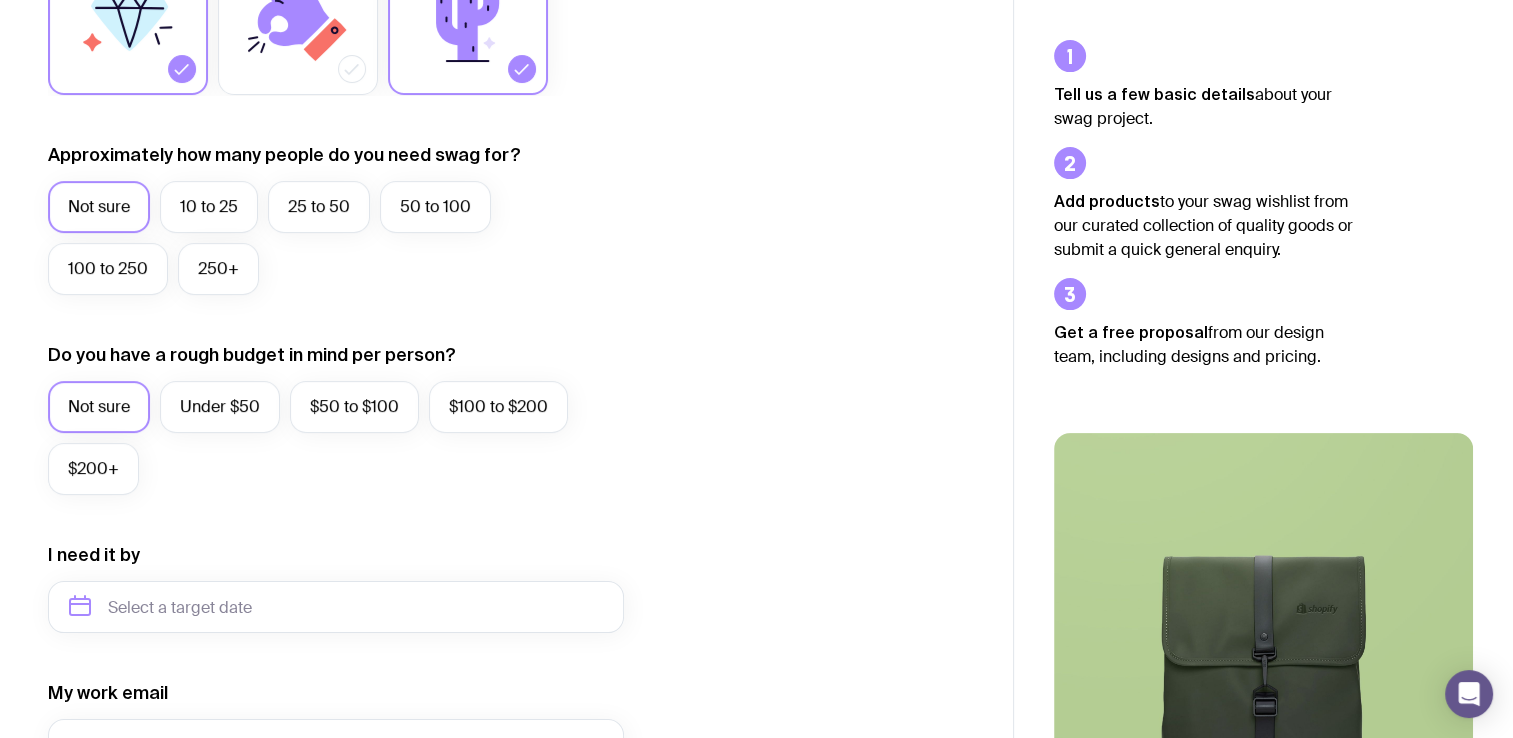 scroll, scrollTop: 444, scrollLeft: 0, axis: vertical 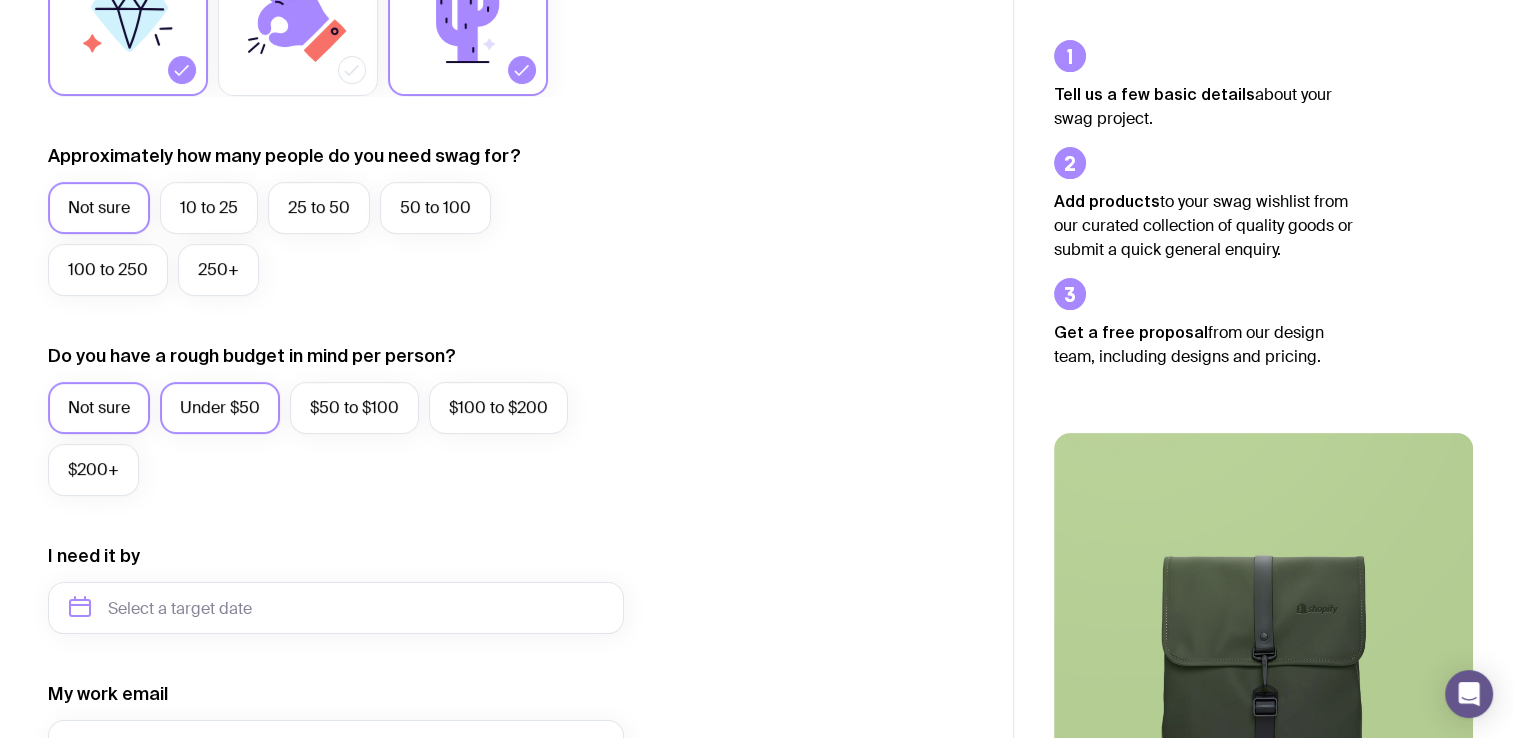 click on "Under $50" at bounding box center (220, 408) 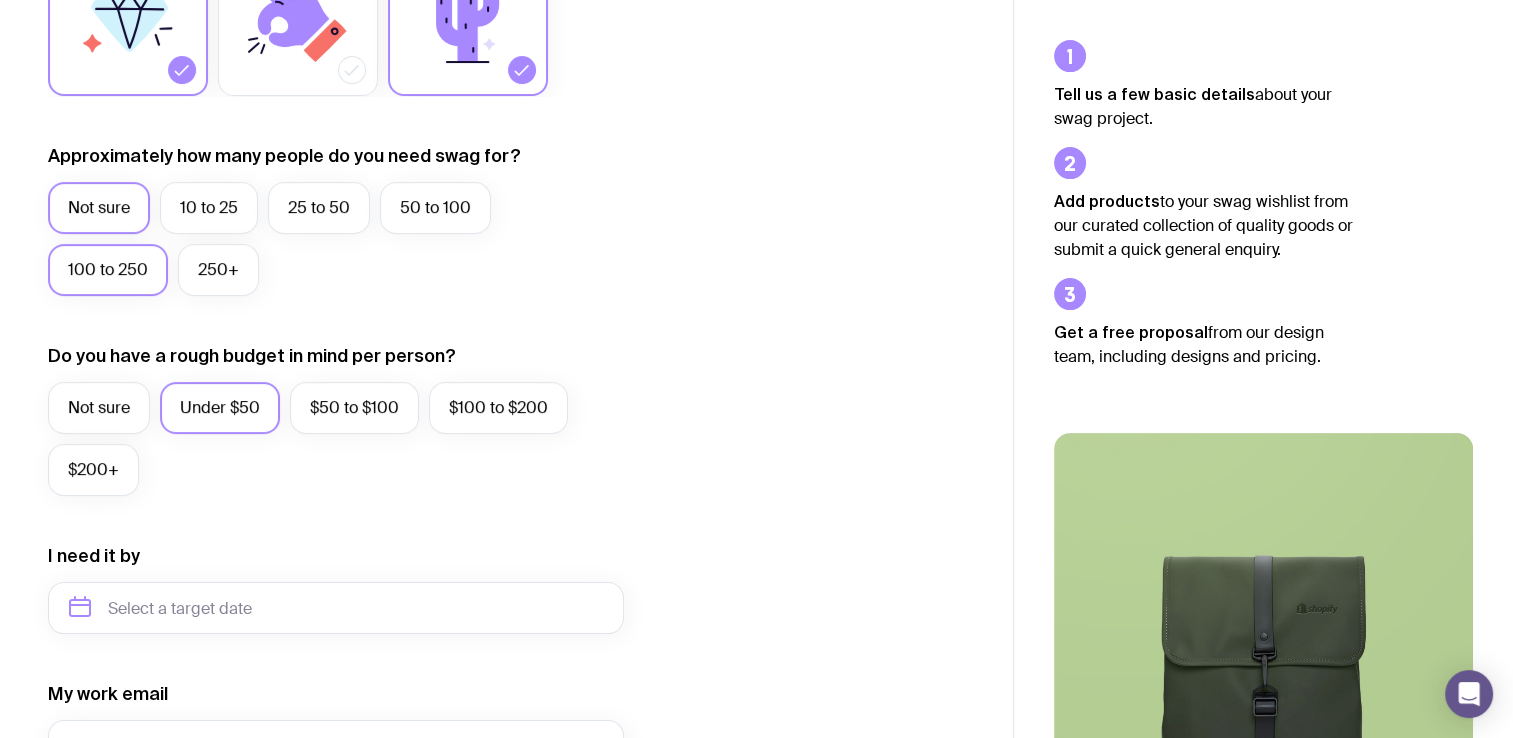 click on "100 to 250" at bounding box center (108, 270) 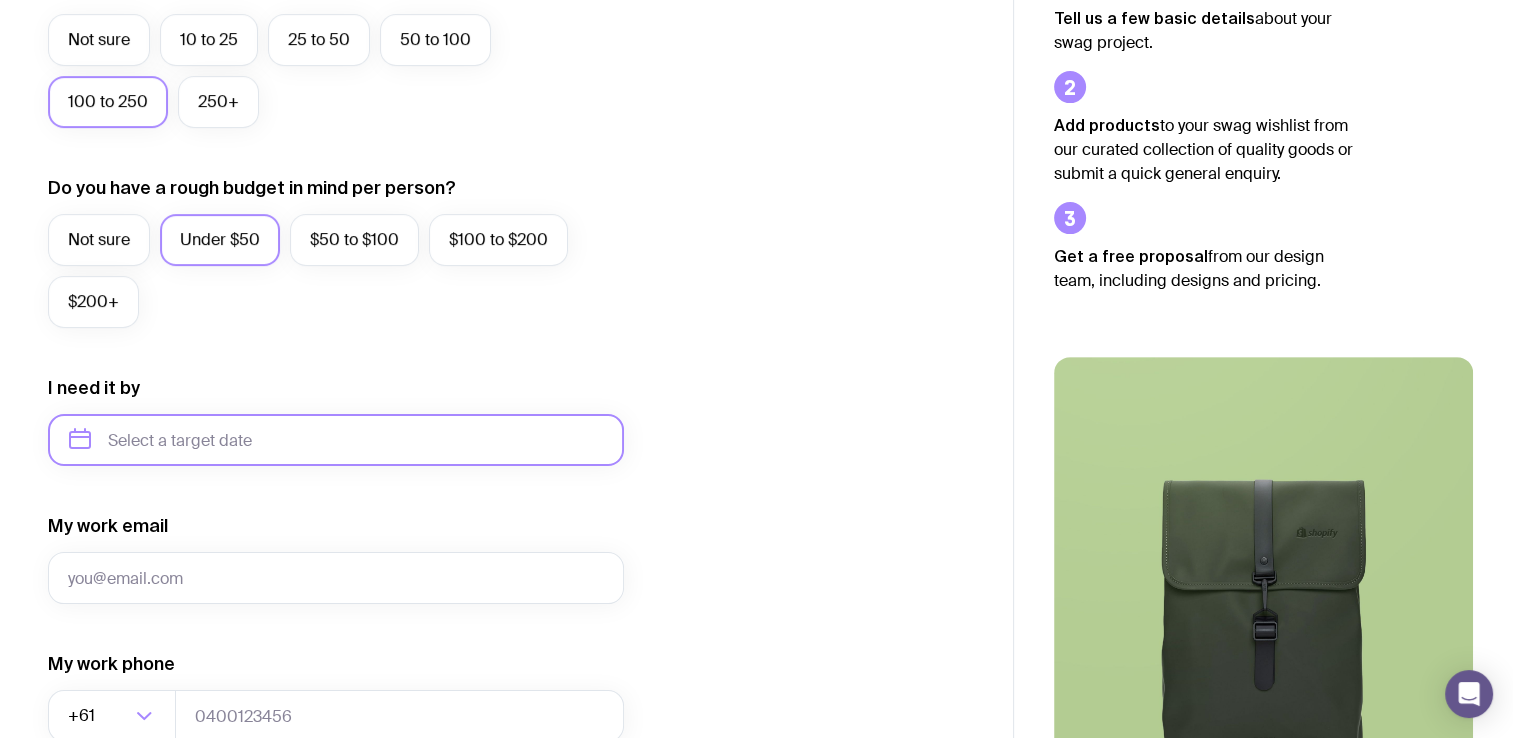 click at bounding box center [336, 440] 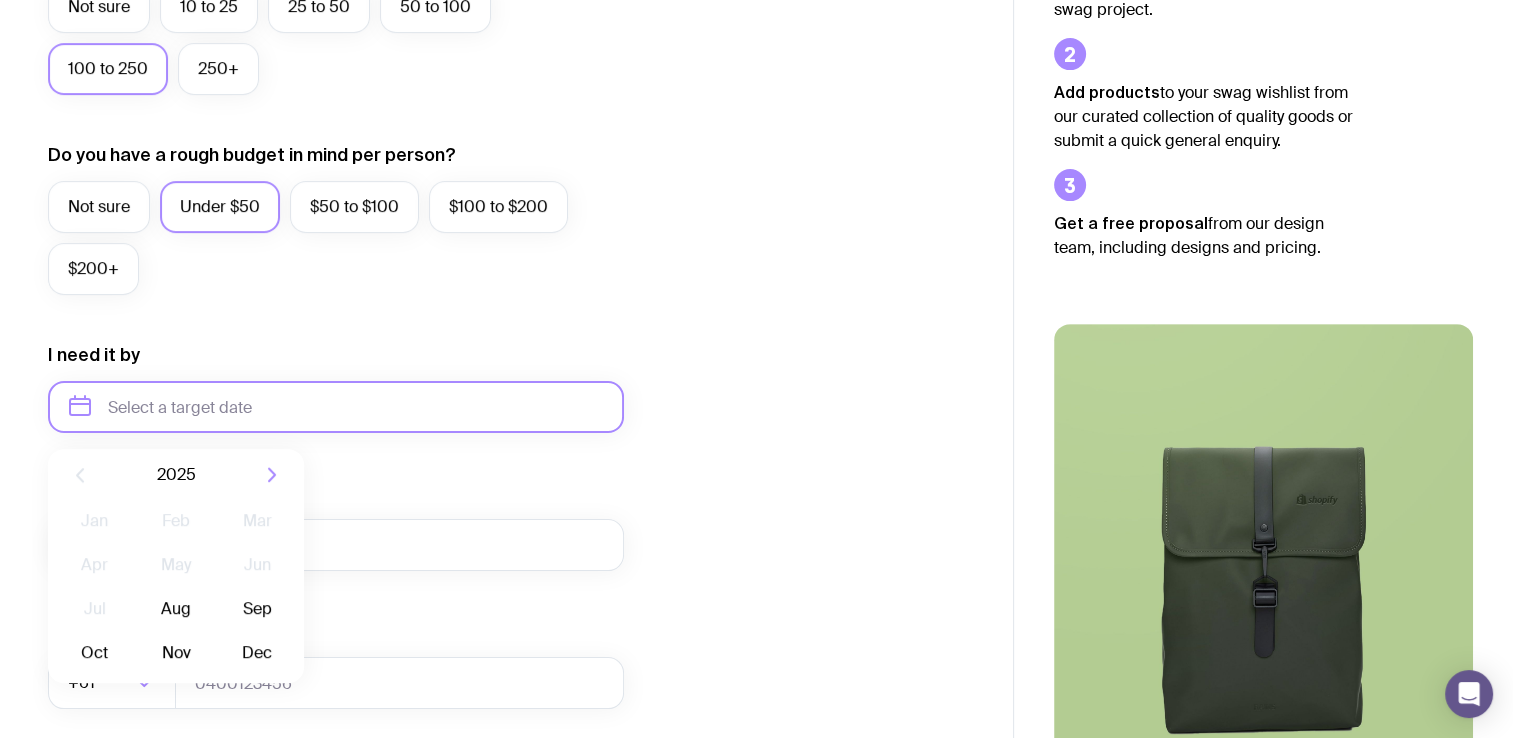 scroll, scrollTop: 646, scrollLeft: 0, axis: vertical 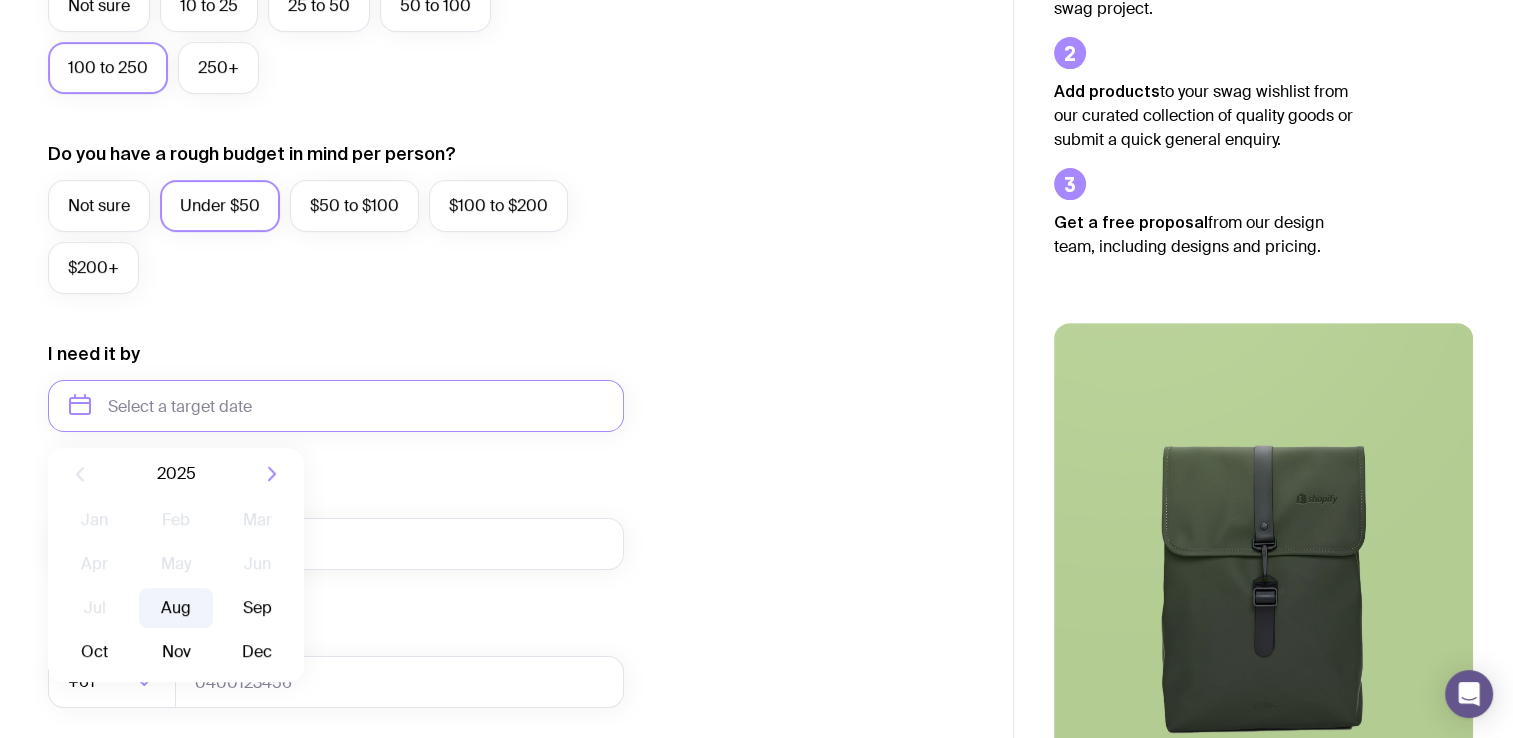 click on "Aug" 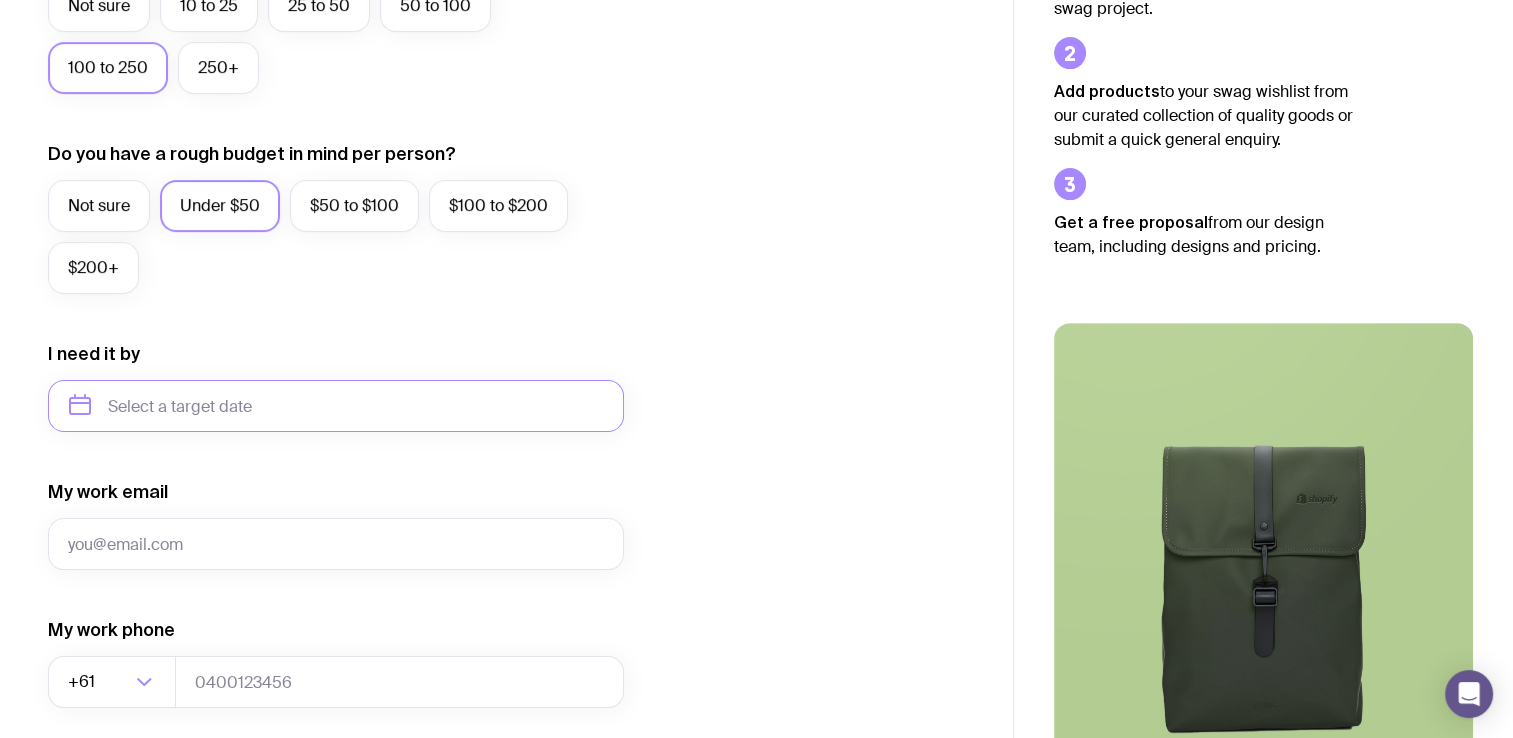 type on "[MONTH] [YEAR]" 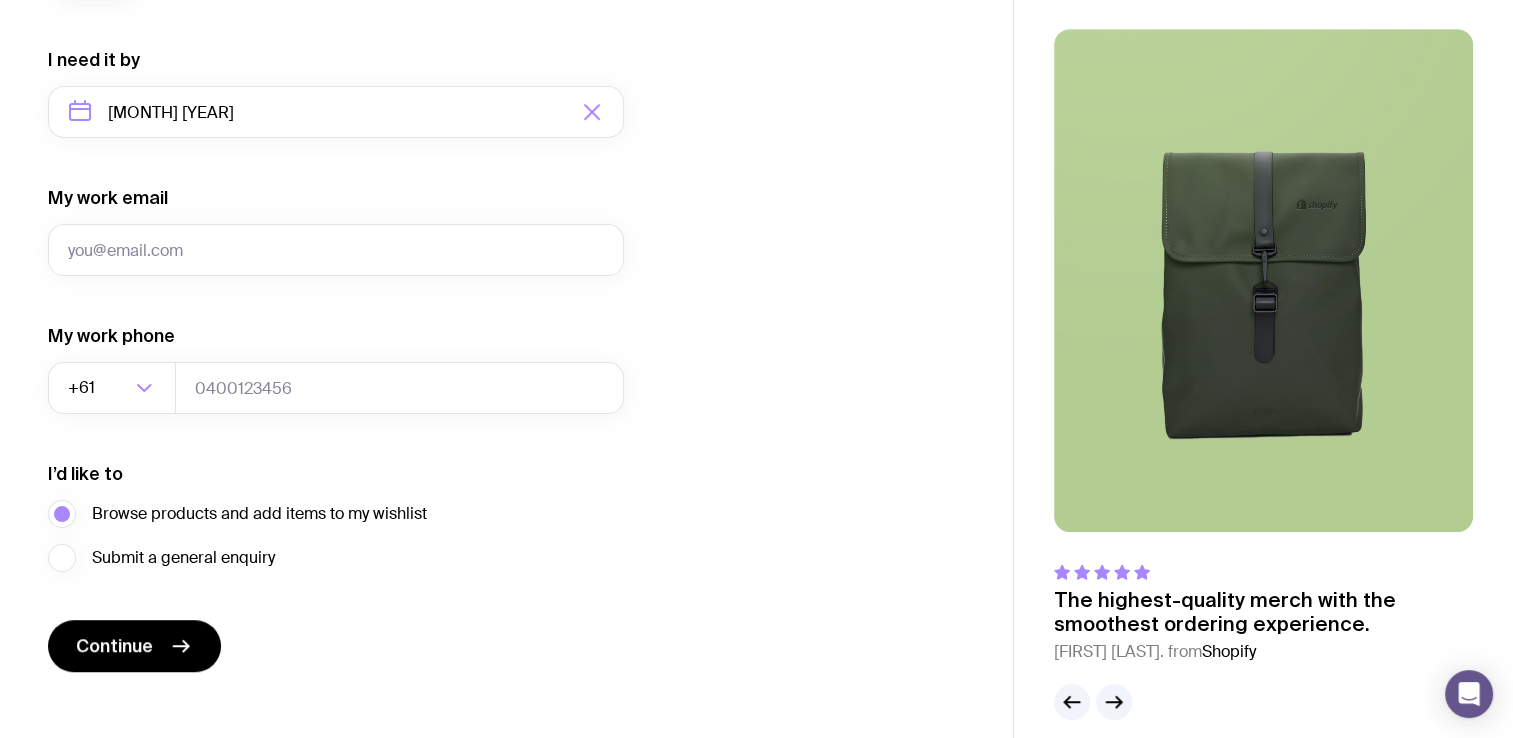 scroll, scrollTop: 939, scrollLeft: 0, axis: vertical 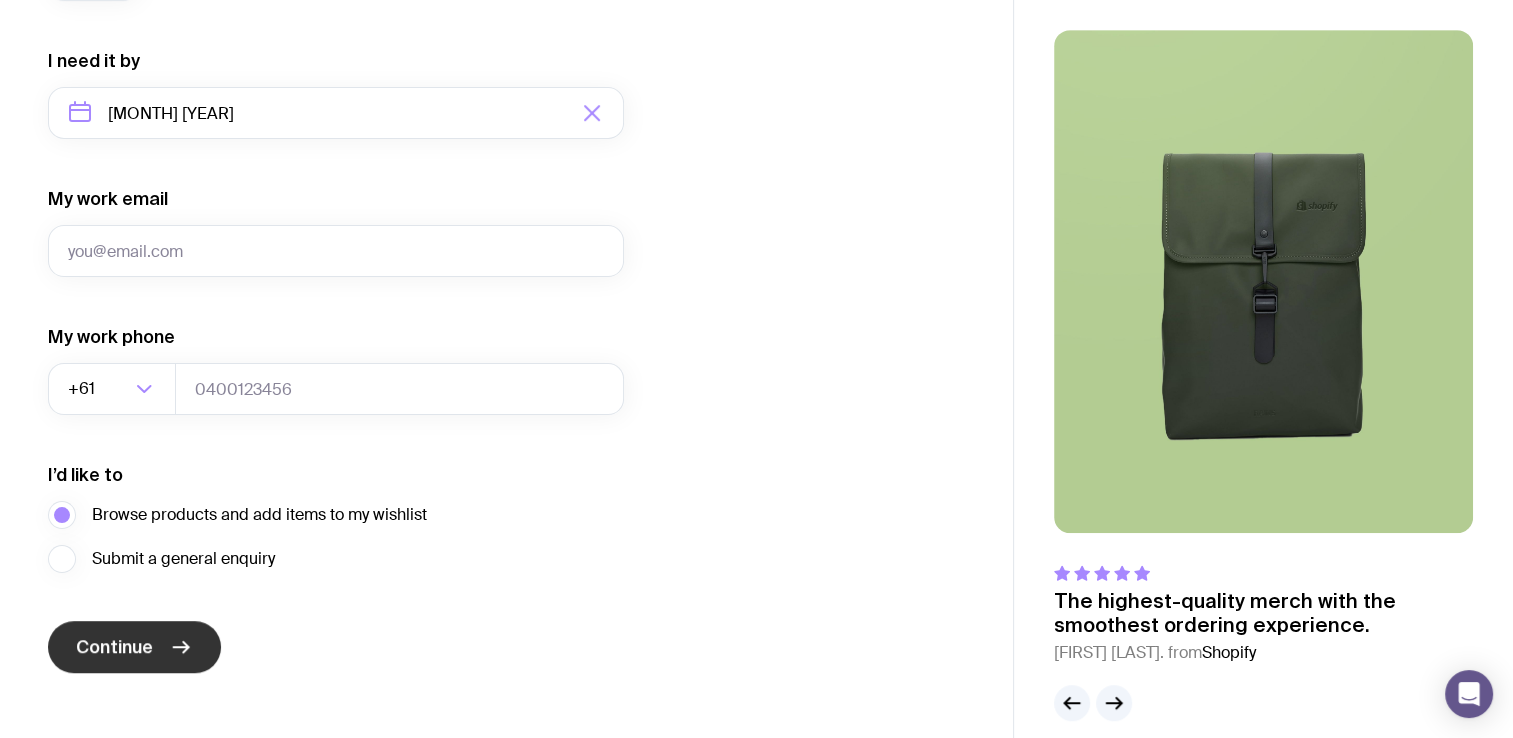 click on "Continue" at bounding box center [134, 647] 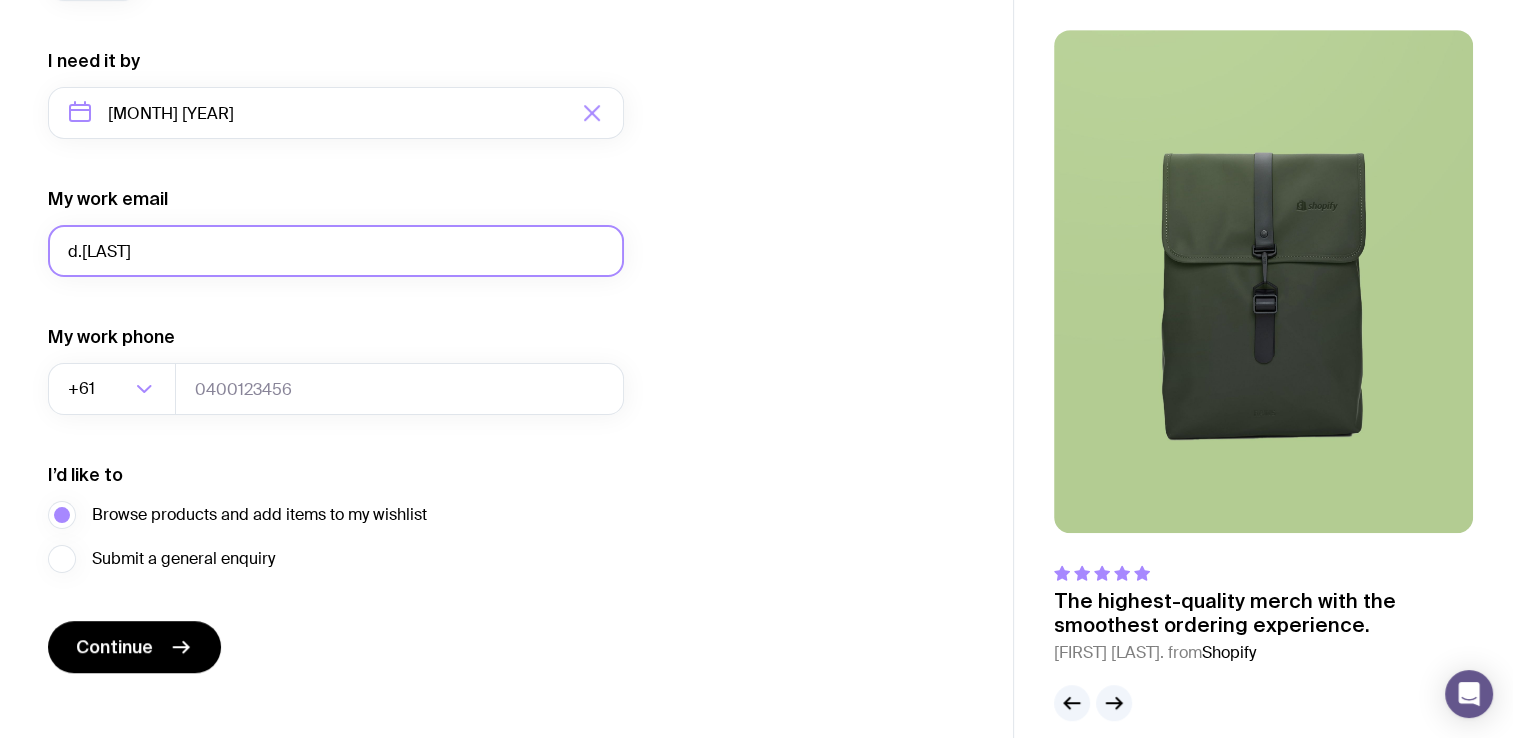 type on "d.[LAST]@[DOMAIN]" 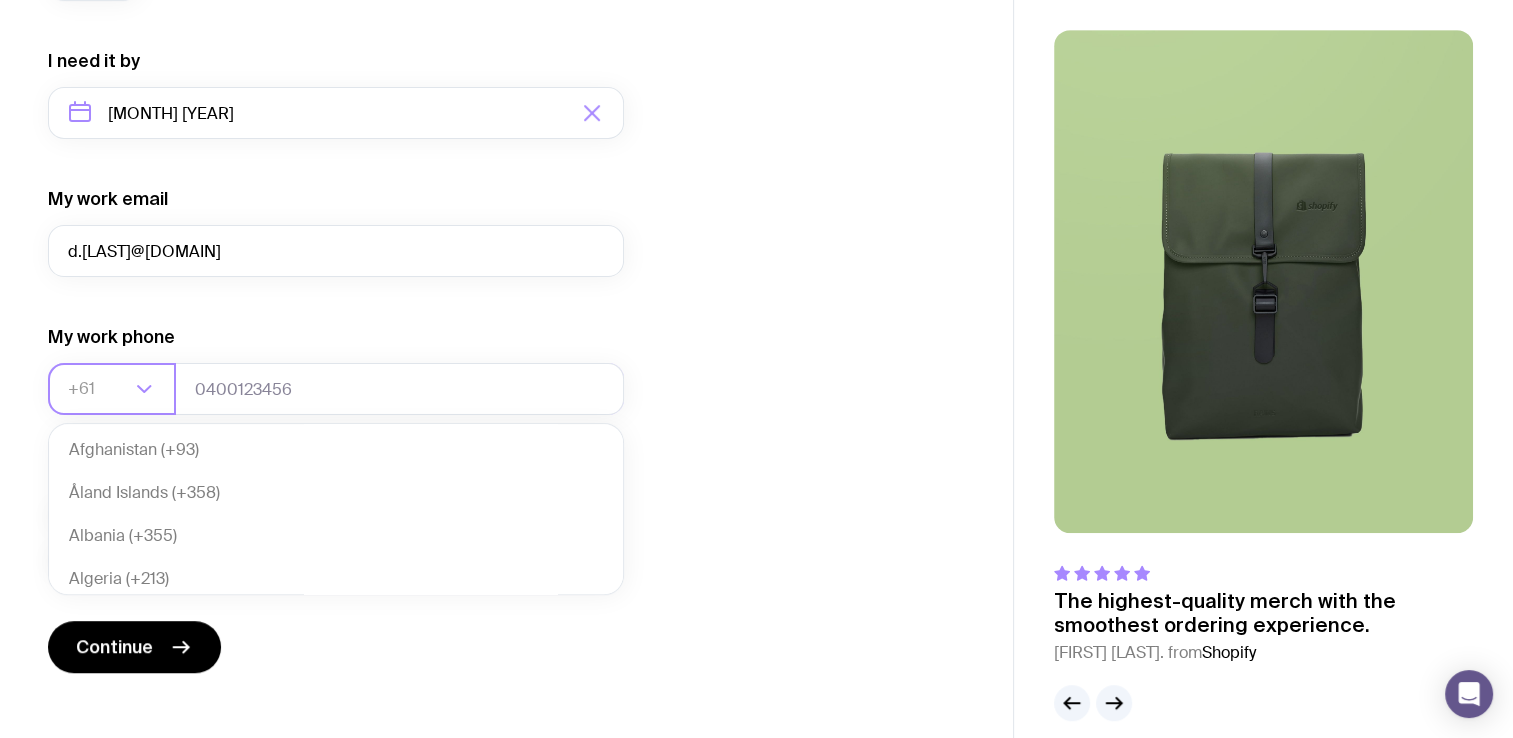 scroll, scrollTop: 432, scrollLeft: 0, axis: vertical 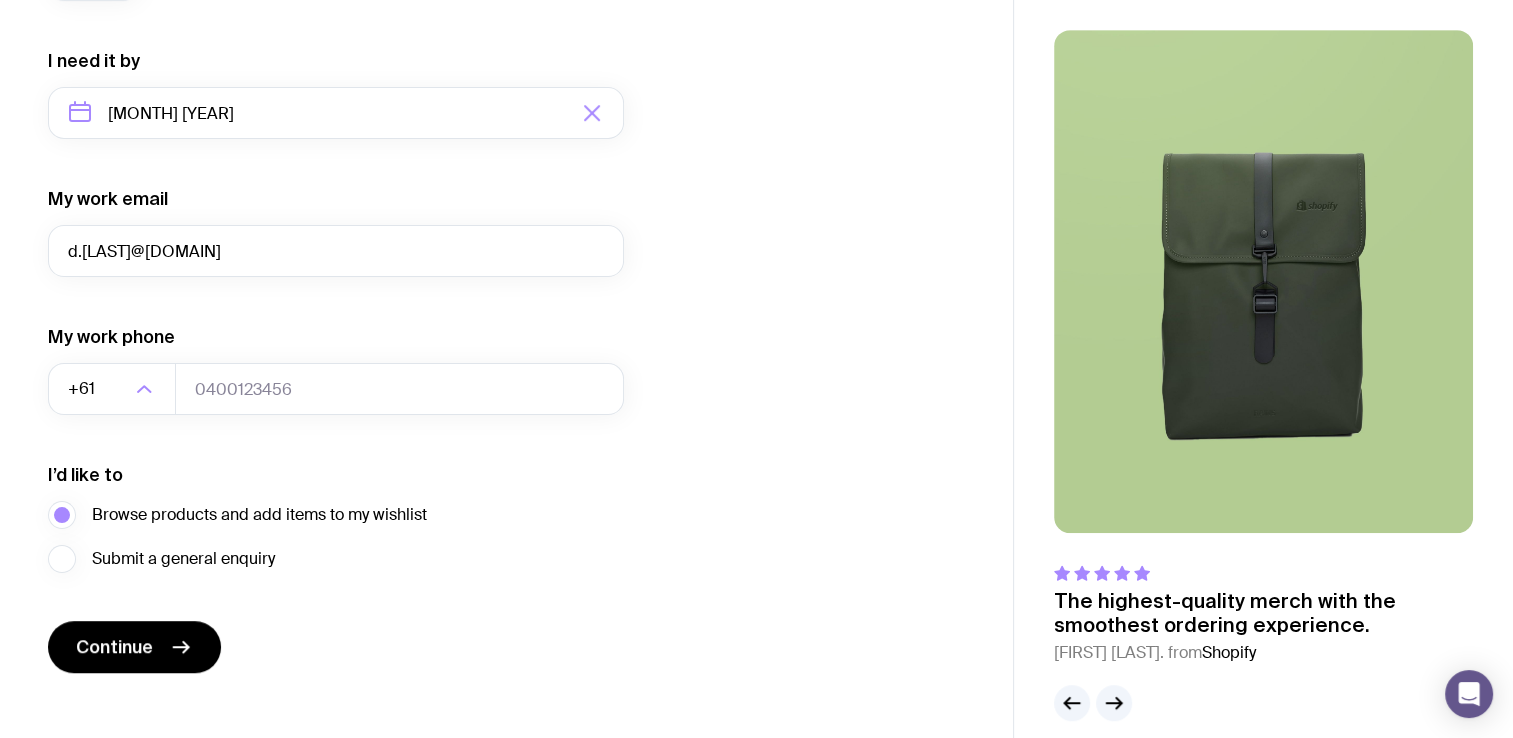 click on "I want swag for Customers Team members An event Approximately how many people do you need swag for? Not sure 10 to 25 25 to 50 50 to 100 100 to 250 250+ Do you have a rough budget in mind per person? Not sure Under $50 $50 to $100 $100 to $200 $200+ I need it by [MONTH] [YEAR] My work email d.[LAST]@[DOMAIN] My work phone +[COUNTRY_CODE] Loading... Afghanistan (+[COUNTRY_CODE]) Åland Islands (+[COUNTRY_CODE]) Albania (+[COUNTRY_CODE]) Algeria (+[COUNTRY_CODE]) American Samoa (+[COUNTRY_CODE]) Andorra (+[COUNTRY_CODE]) Angola (+[COUNTRY_CODE]) Anguilla (+[COUNTRY_CODE]) Antarctica (+[COUNTRY_CODE]) Antigua and Barbuda (+[COUNTRY_CODE]) Argentina (+[COUNTRY_CODE]) Armenia (+[COUNTRY_CODE]) Aruba (+[COUNTRY_CODE]) Australia (+[COUNTRY_CODE]) Austria (+[COUNTRY_CODE]) Azerbaijan (+[COUNTRY_CODE]) Bahrain (+[COUNTRY_CODE]) Bangladesh (+[COUNTRY_CODE]) Barbados (+[COUNTRY_CODE]) Belarus (+[COUNTRY_CODE]) Belgium (+[COUNTRY_CODE]) Belize (+[COUNTRY_CODE]) Benin (+[COUNTRY_CODE]) Bermuda (+[COUNTRY_CODE]) Bhutan (+[COUNTRY_CODE]) Bolivia (Plurinational State of) (+[COUNTRY_CODE]) Bonaire, Sint Eustatius and Saba (+[COUNTRY_CODE]) Bosnia and Herzegovina (+[COUNTRY_CODE]) Botswana (+[COUNTRY_CODE]) Bouvet Island (+[COUNTRY_CODE]) Brazil (+[COUNTRY_CODE]) British Indian Ocean Territories (+[COUNTRY_CODE]) British Indian Ocean Territory (+[COUNTRY_CODE]) Brunei Darussalam (+[COUNTRY_CODE])" at bounding box center (506, 20) 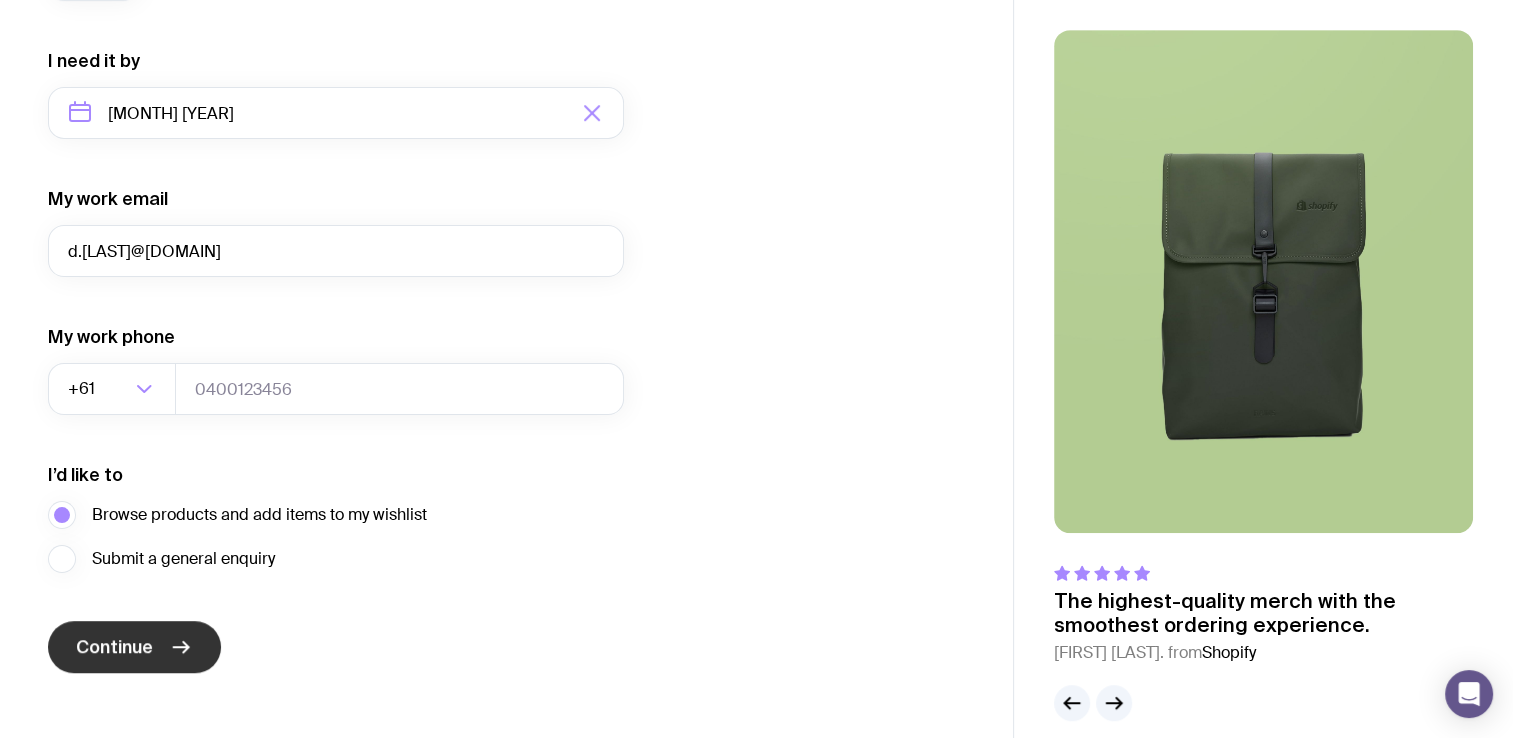 click 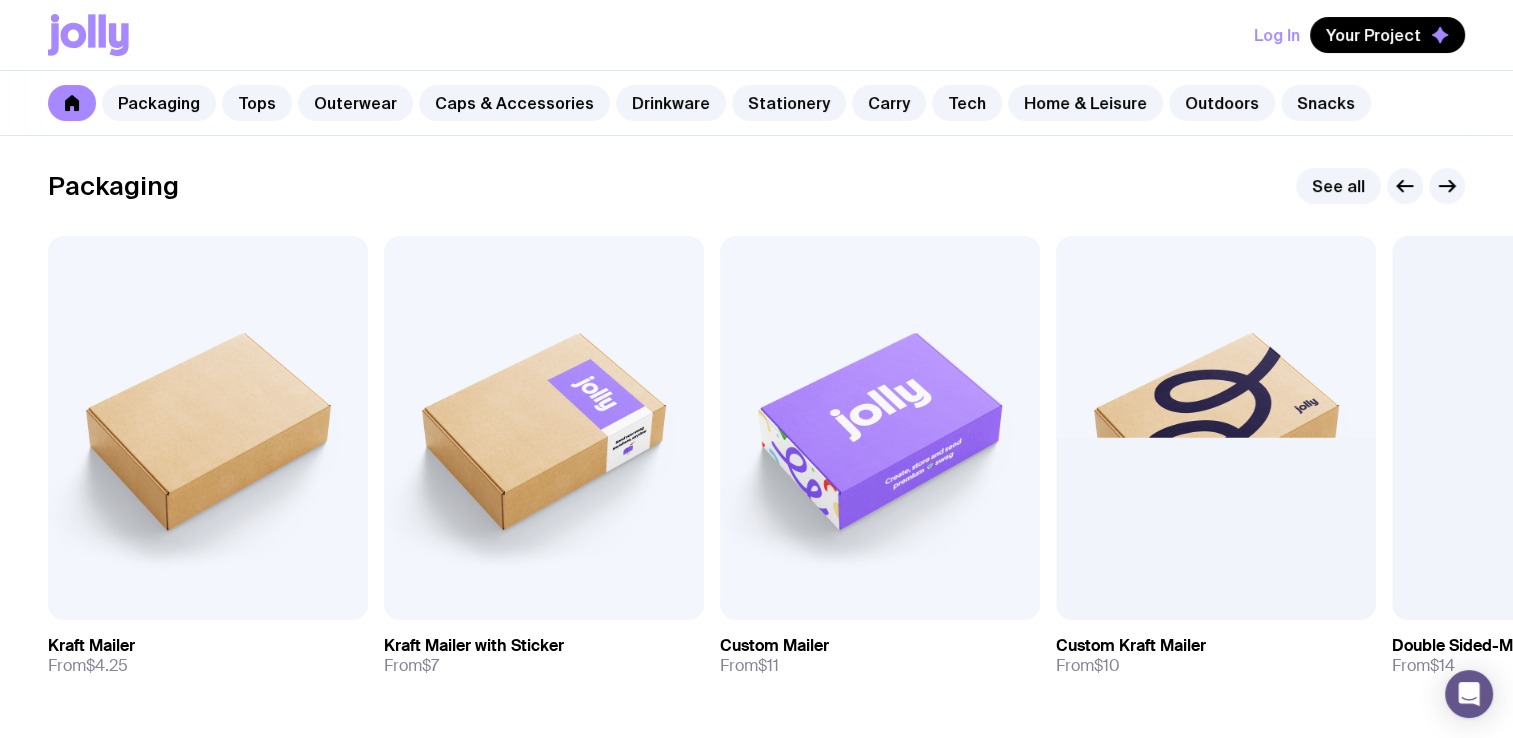 scroll, scrollTop: 315, scrollLeft: 0, axis: vertical 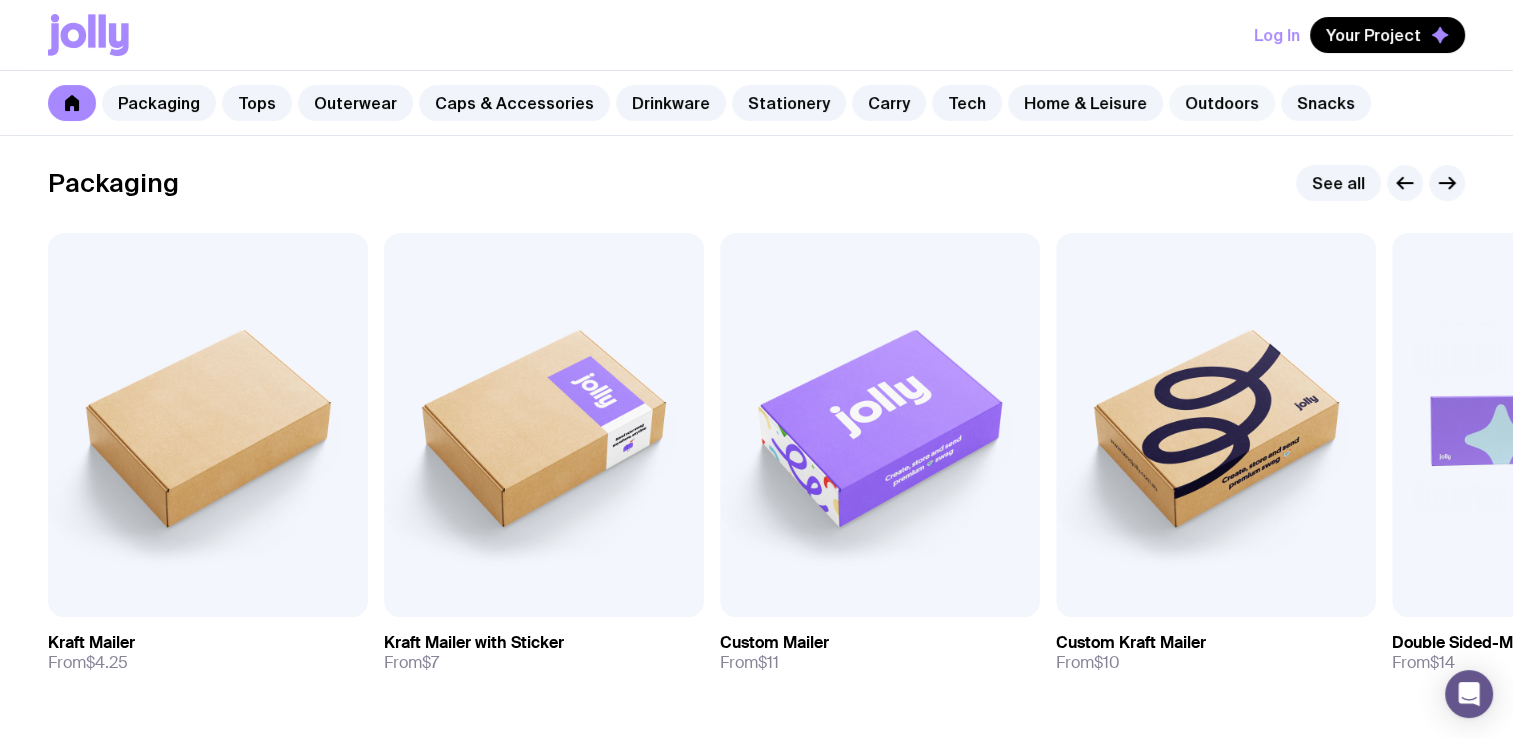click on "Outdoors" 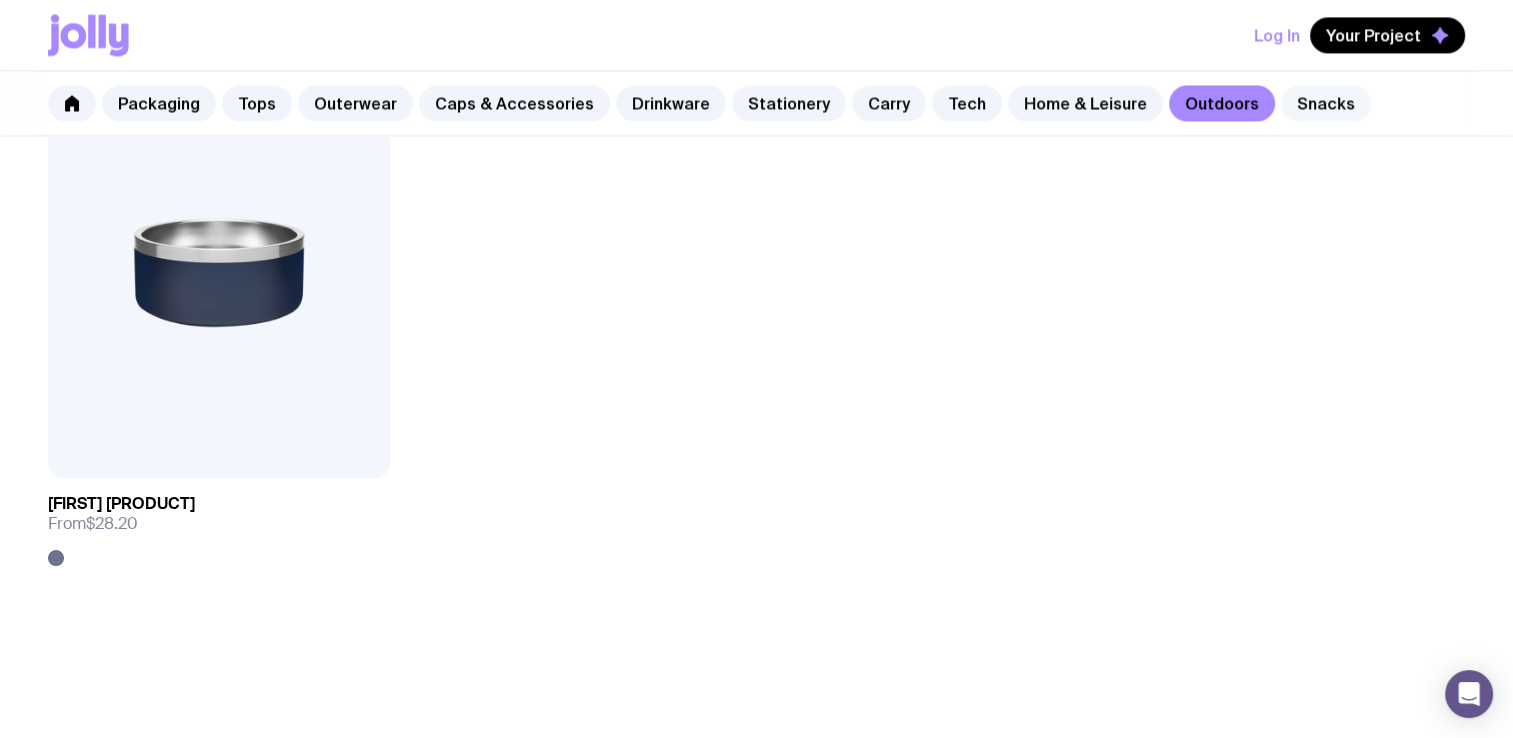 scroll, scrollTop: 3268, scrollLeft: 0, axis: vertical 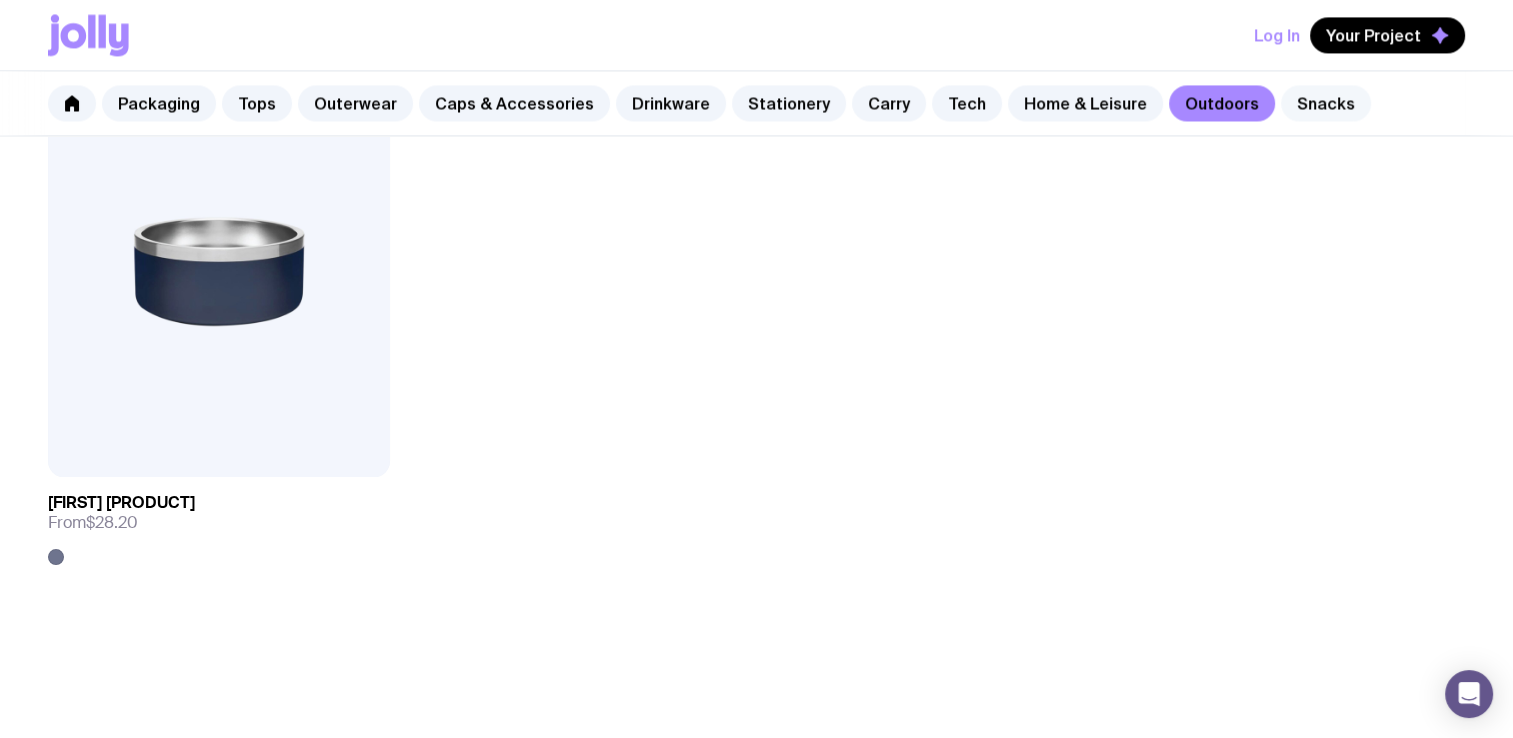 click on "Snacks" 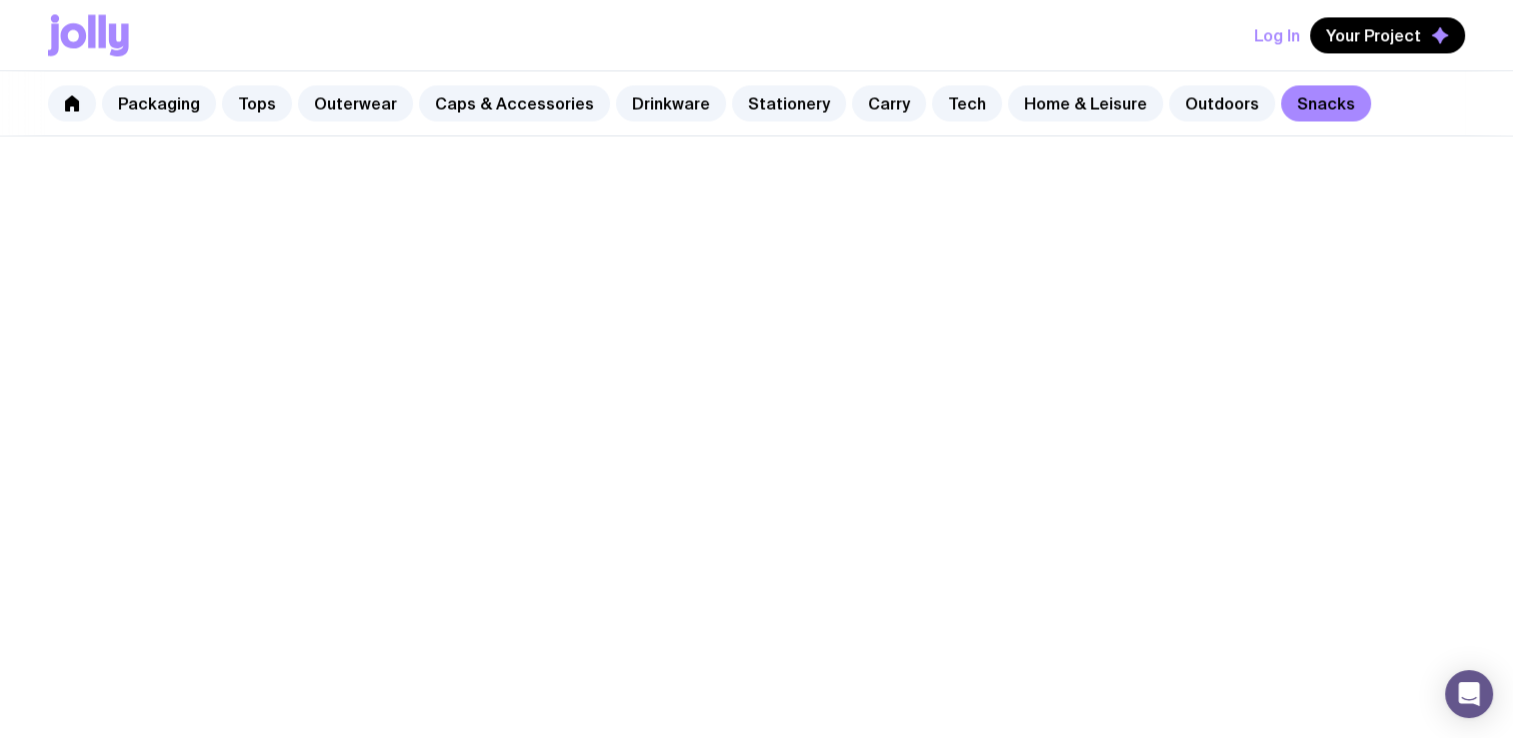 scroll, scrollTop: 0, scrollLeft: 0, axis: both 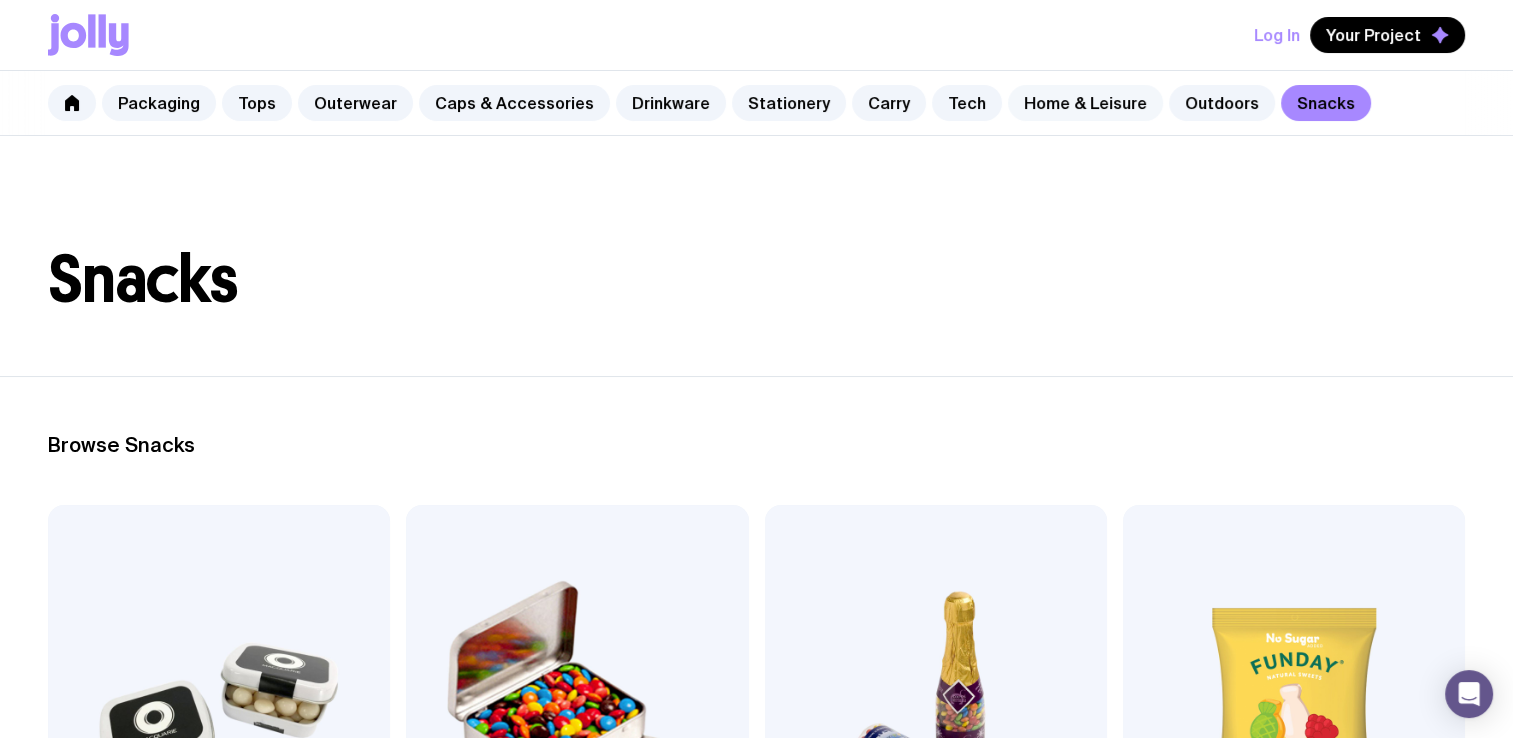 click on "Home & Leisure" 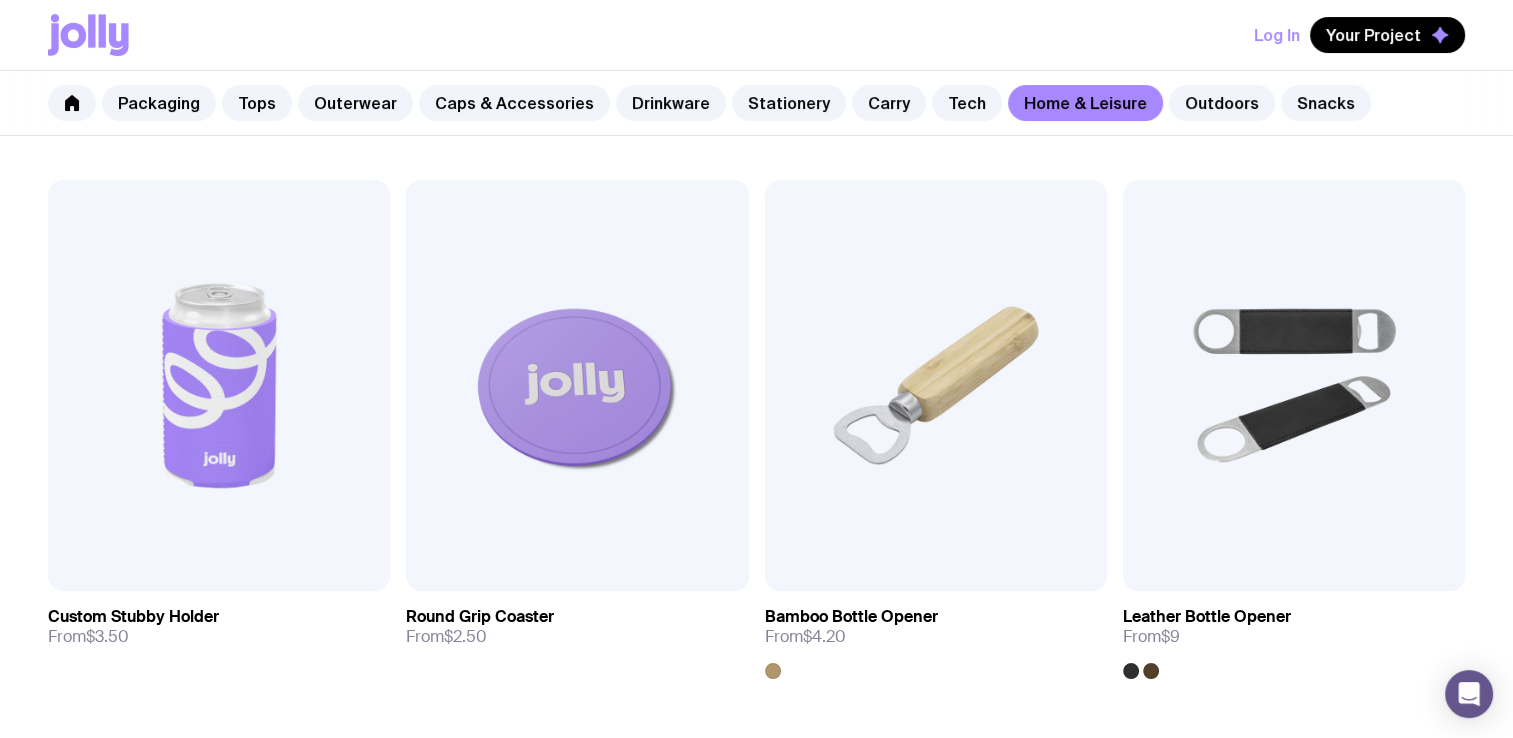 scroll, scrollTop: 340, scrollLeft: 0, axis: vertical 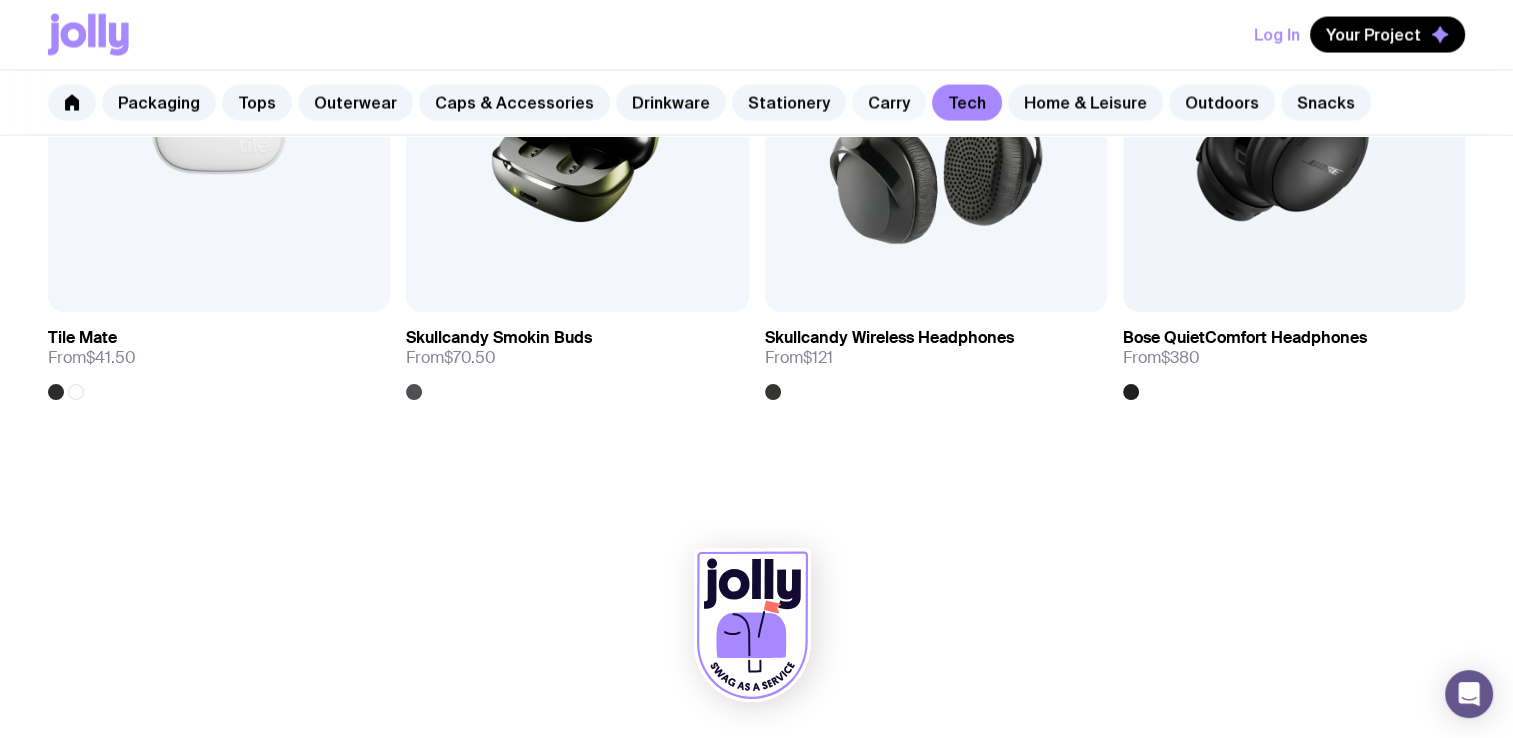 click on "Carry" 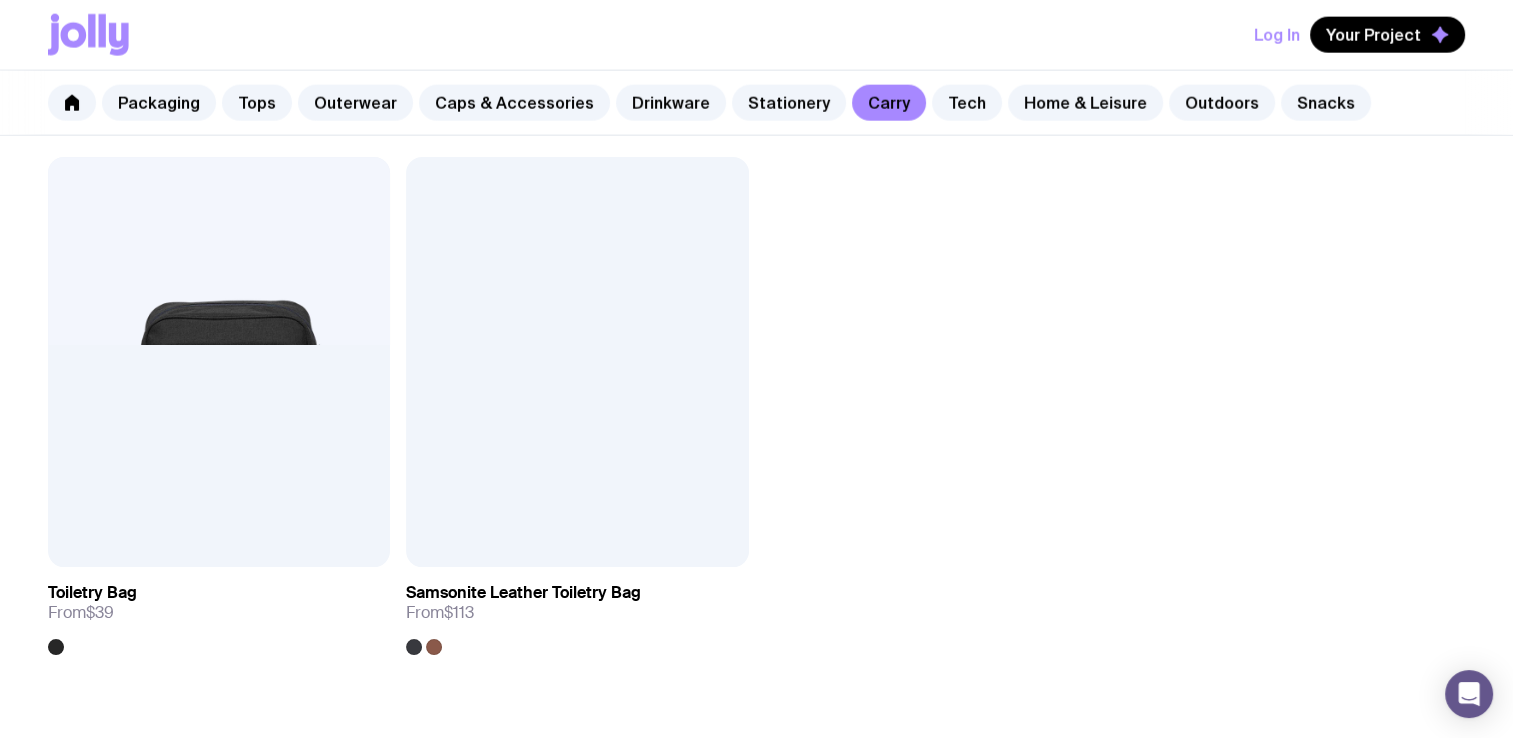 scroll, scrollTop: 4865, scrollLeft: 0, axis: vertical 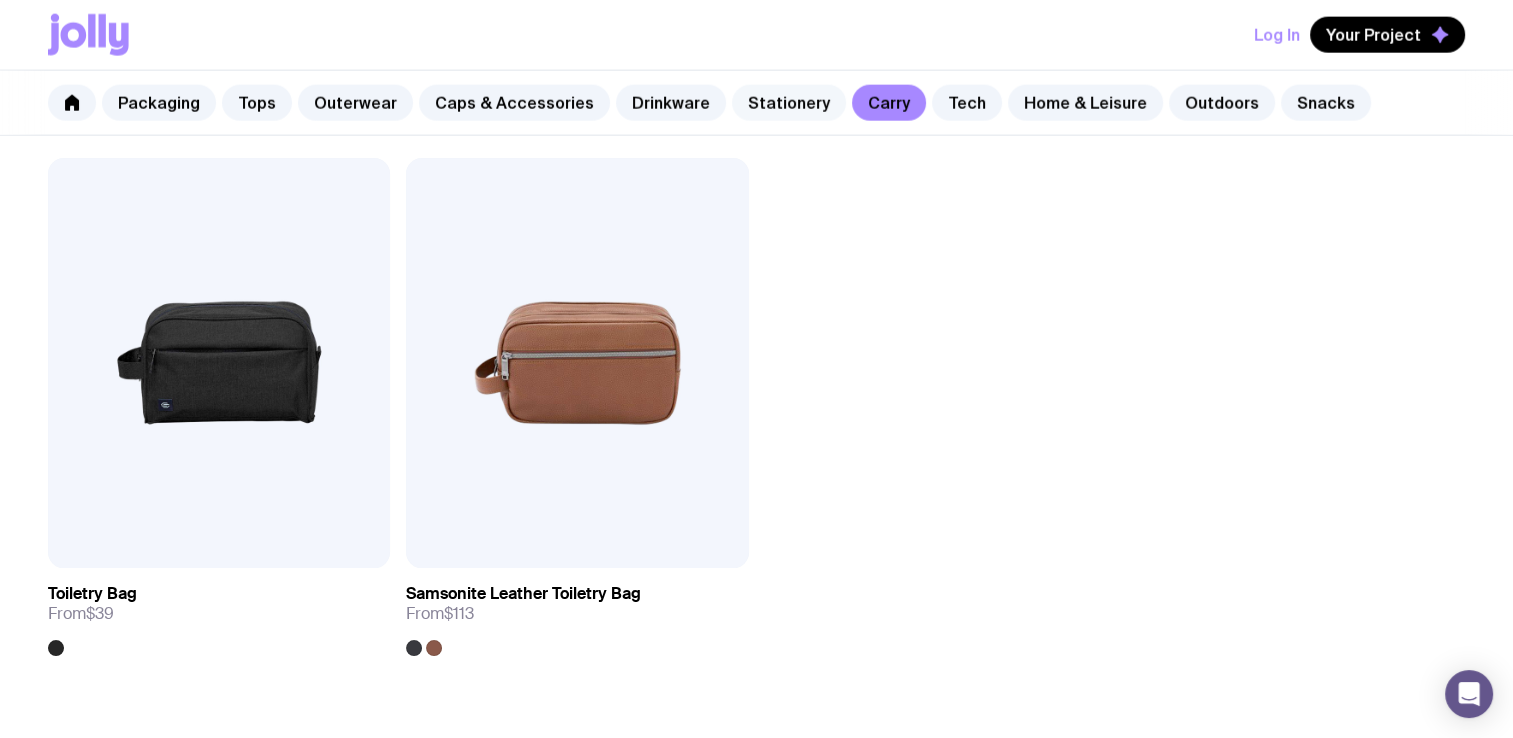 click on "Stationery" 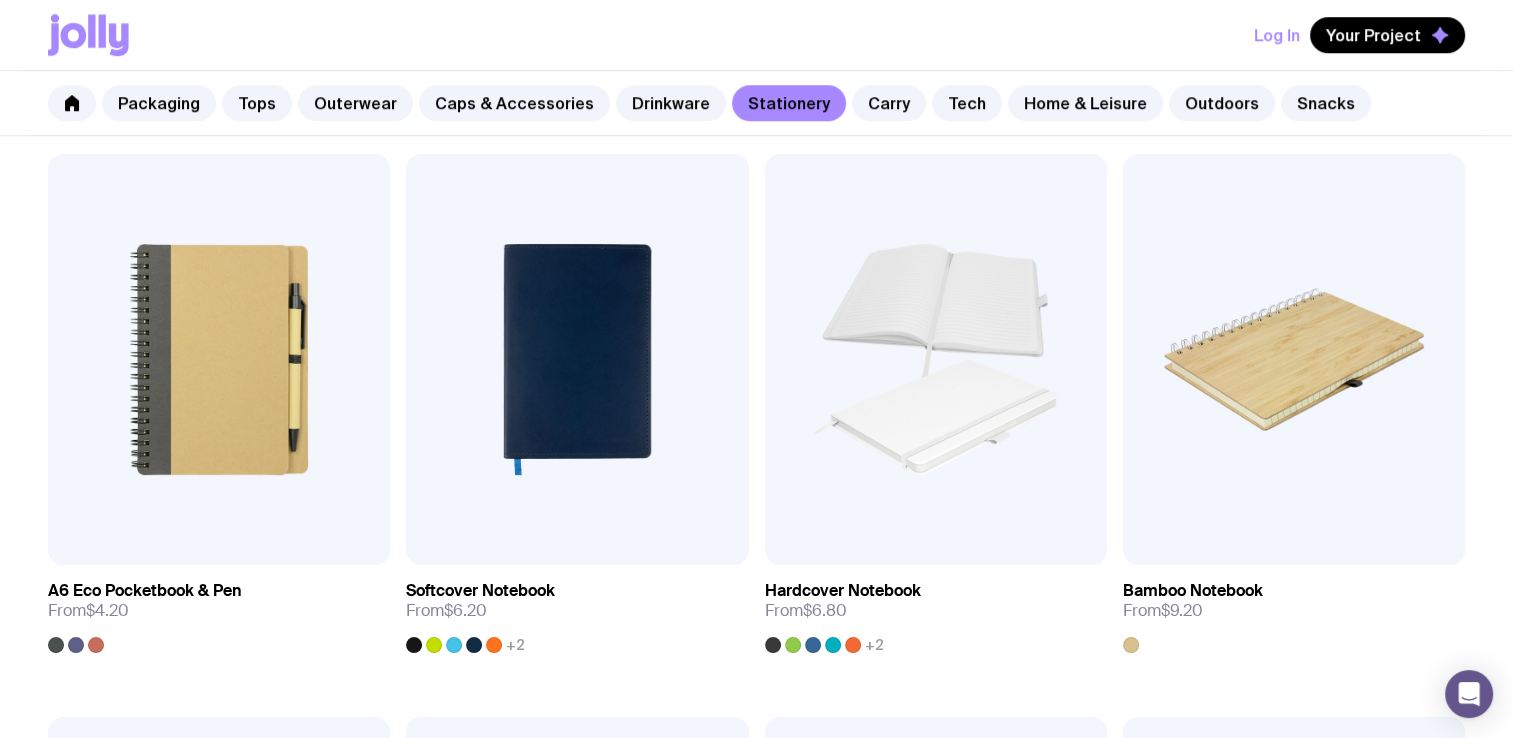 scroll, scrollTop: 1492, scrollLeft: 0, axis: vertical 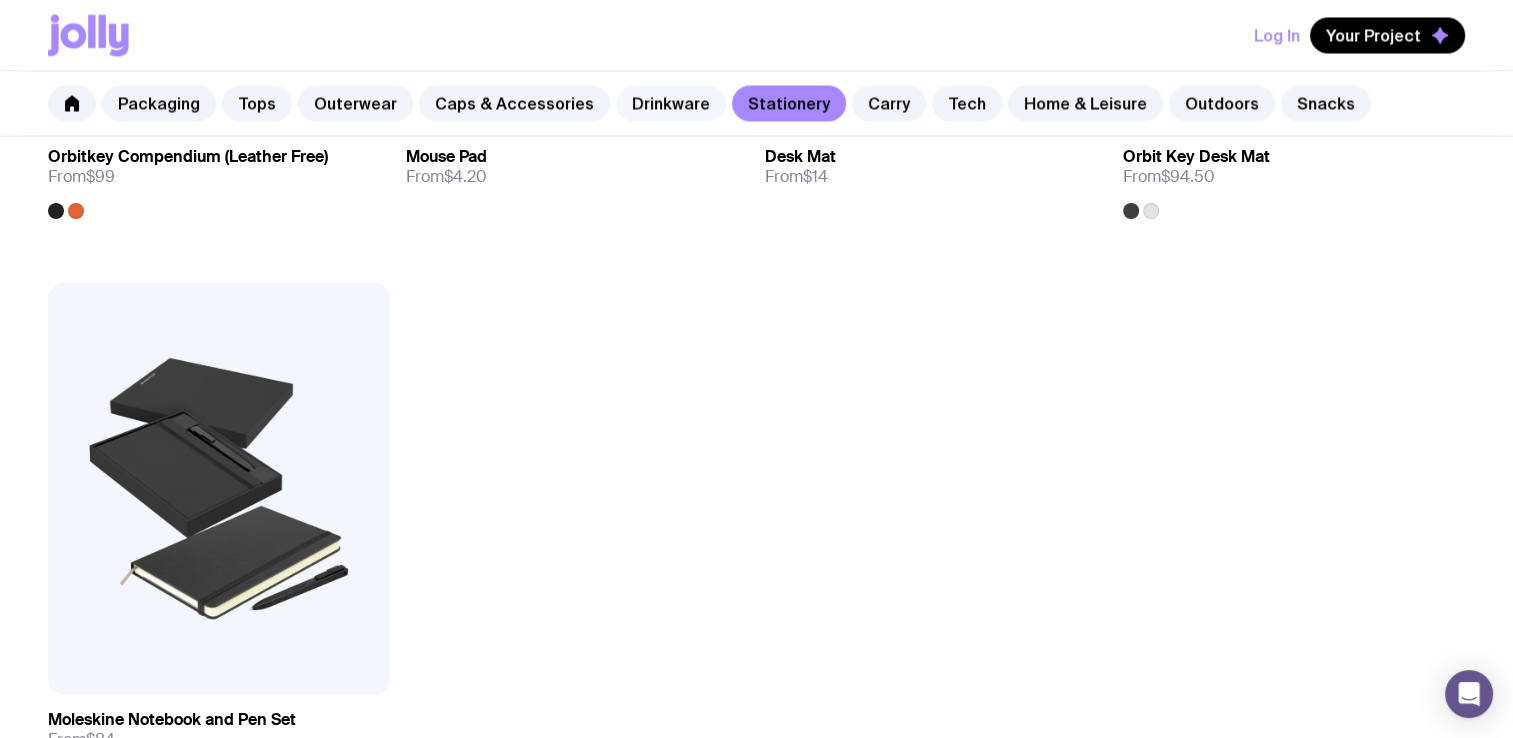 click on "Drinkware" 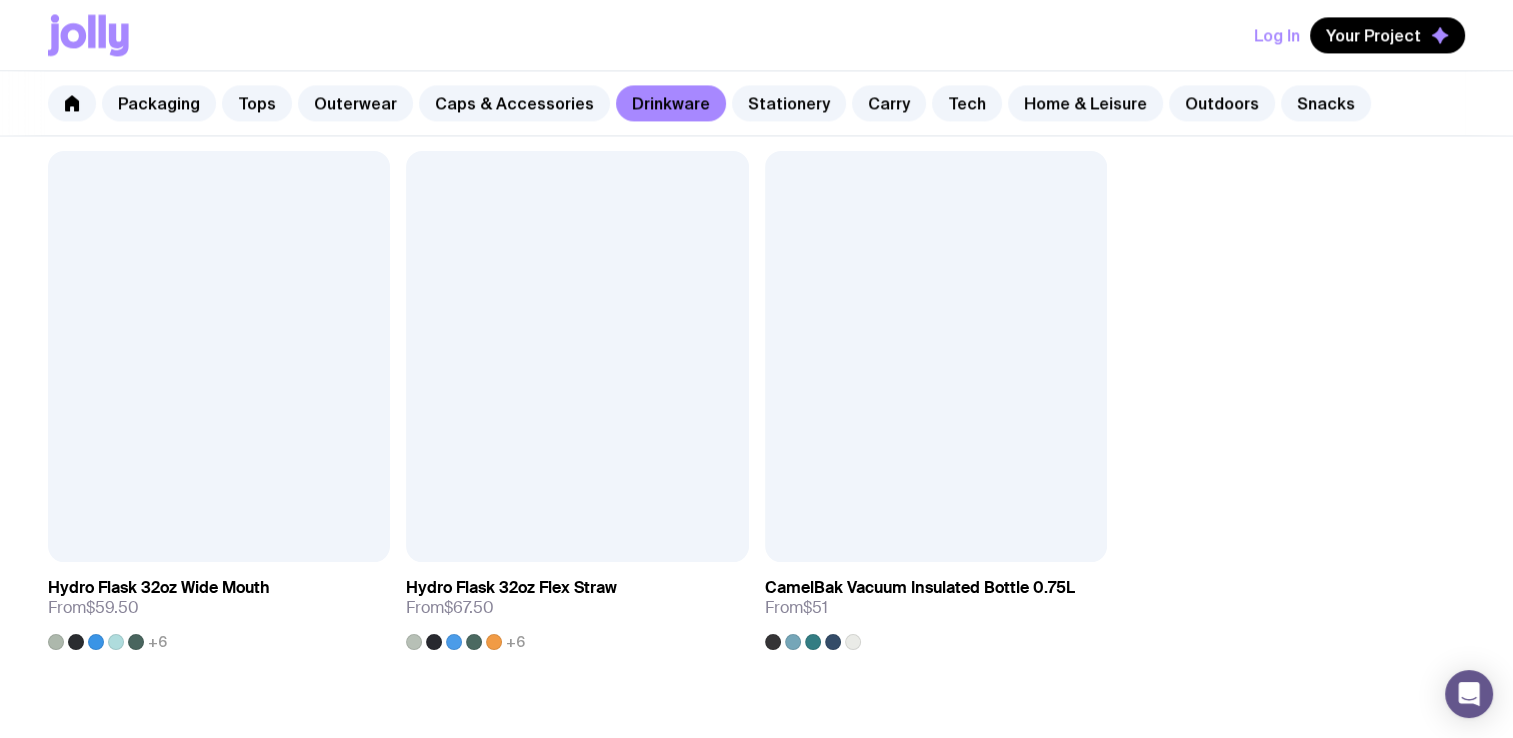 scroll, scrollTop: 3182, scrollLeft: 0, axis: vertical 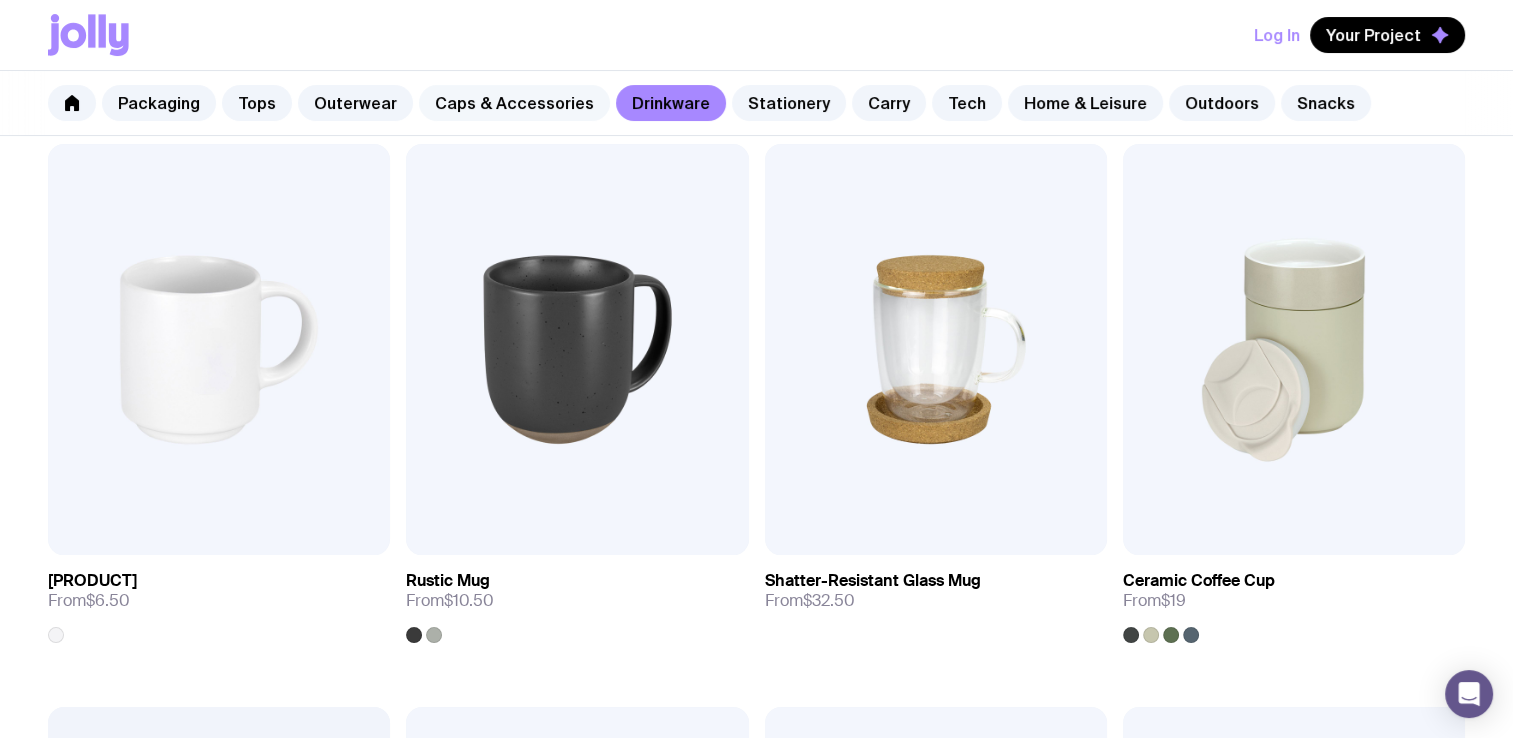 click on "Caps & Accessories" 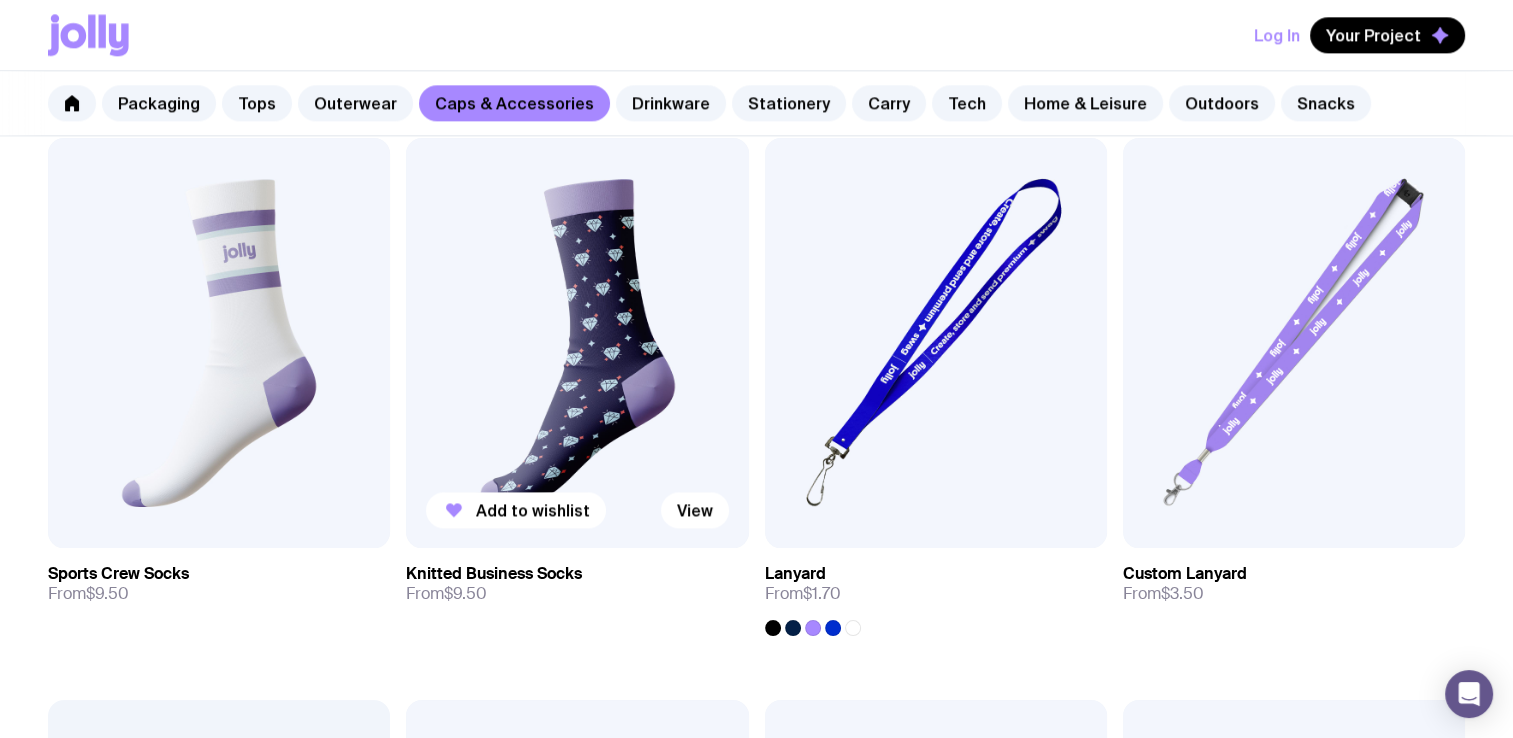 scroll, scrollTop: 2633, scrollLeft: 0, axis: vertical 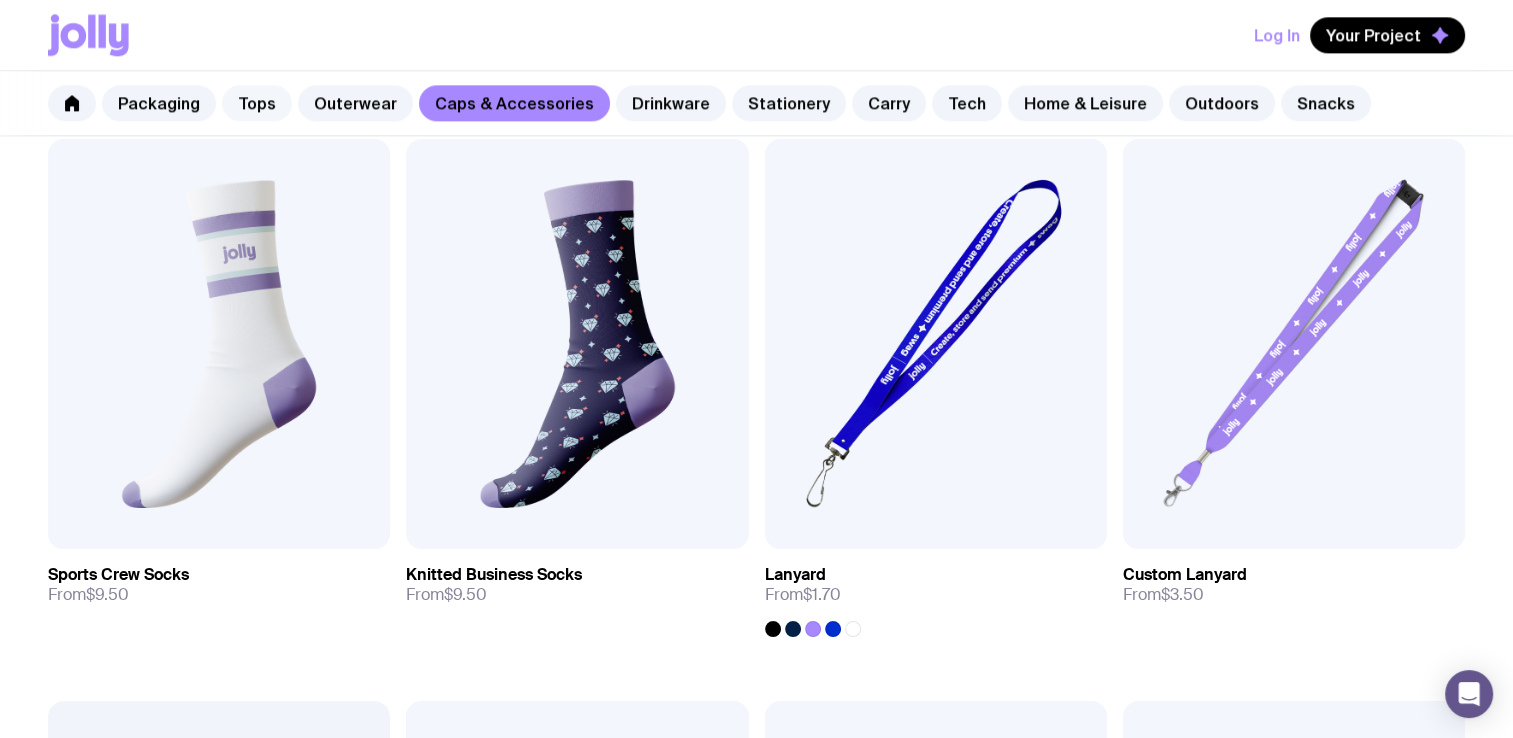 click on "Tops" 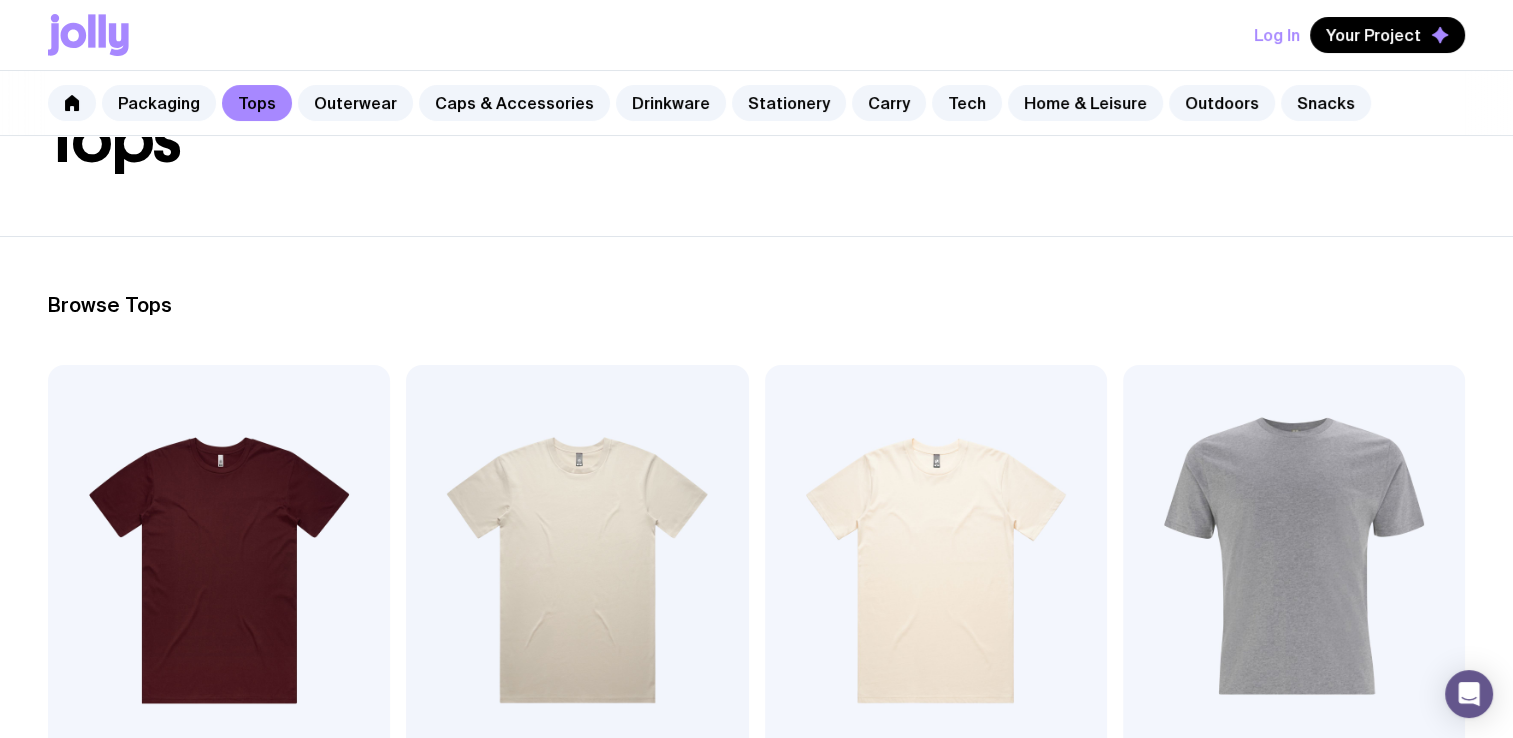 scroll, scrollTop: 0, scrollLeft: 0, axis: both 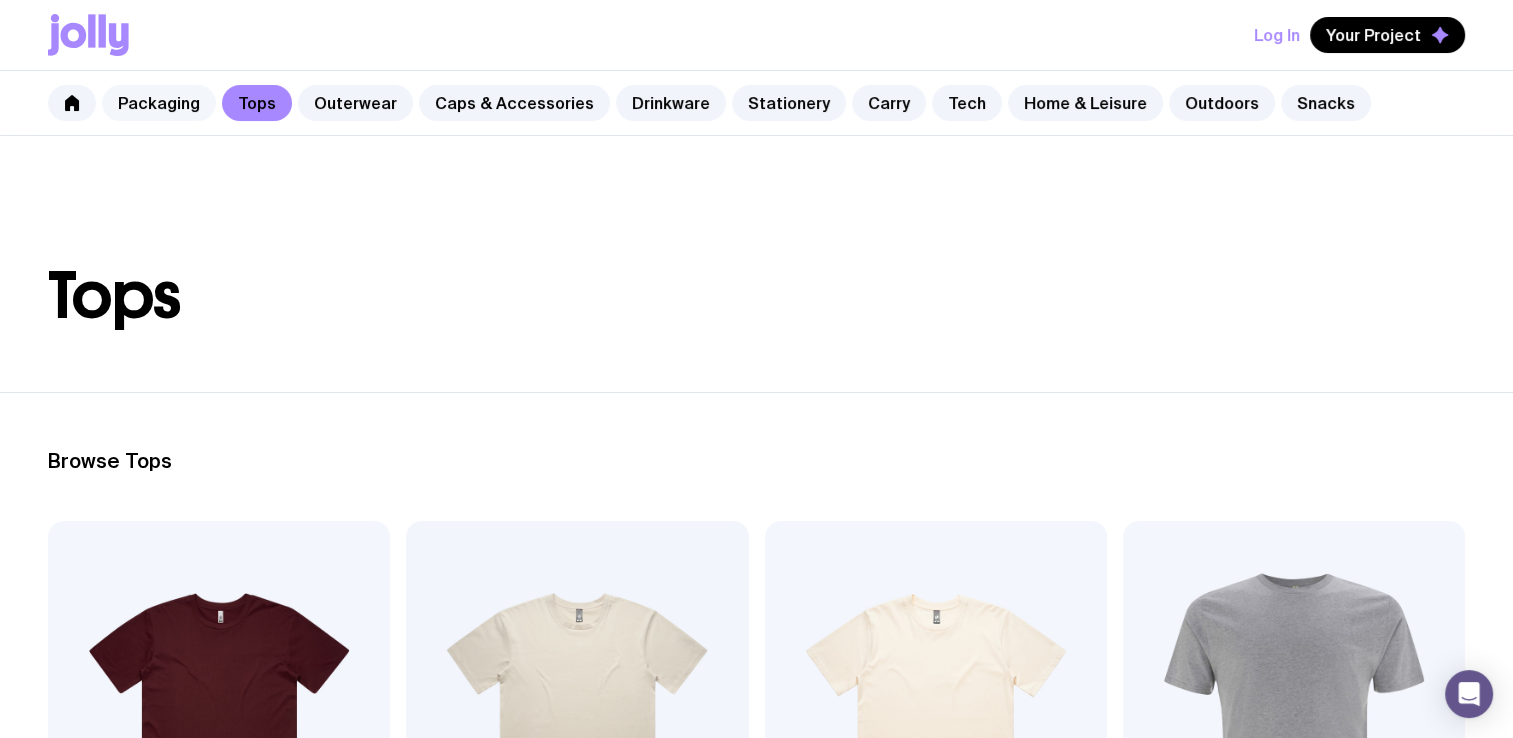 click on "Packaging" 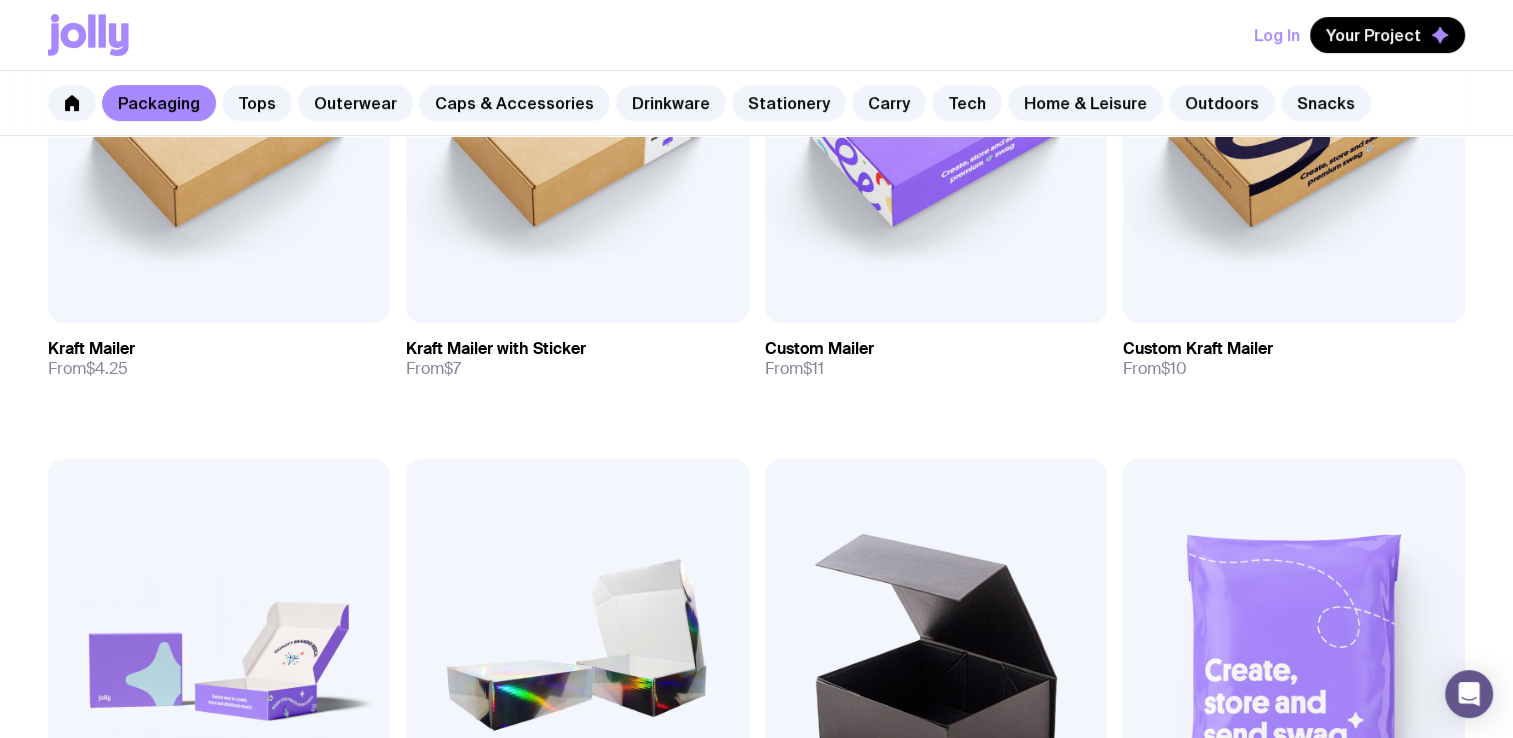 scroll, scrollTop: 0, scrollLeft: 0, axis: both 